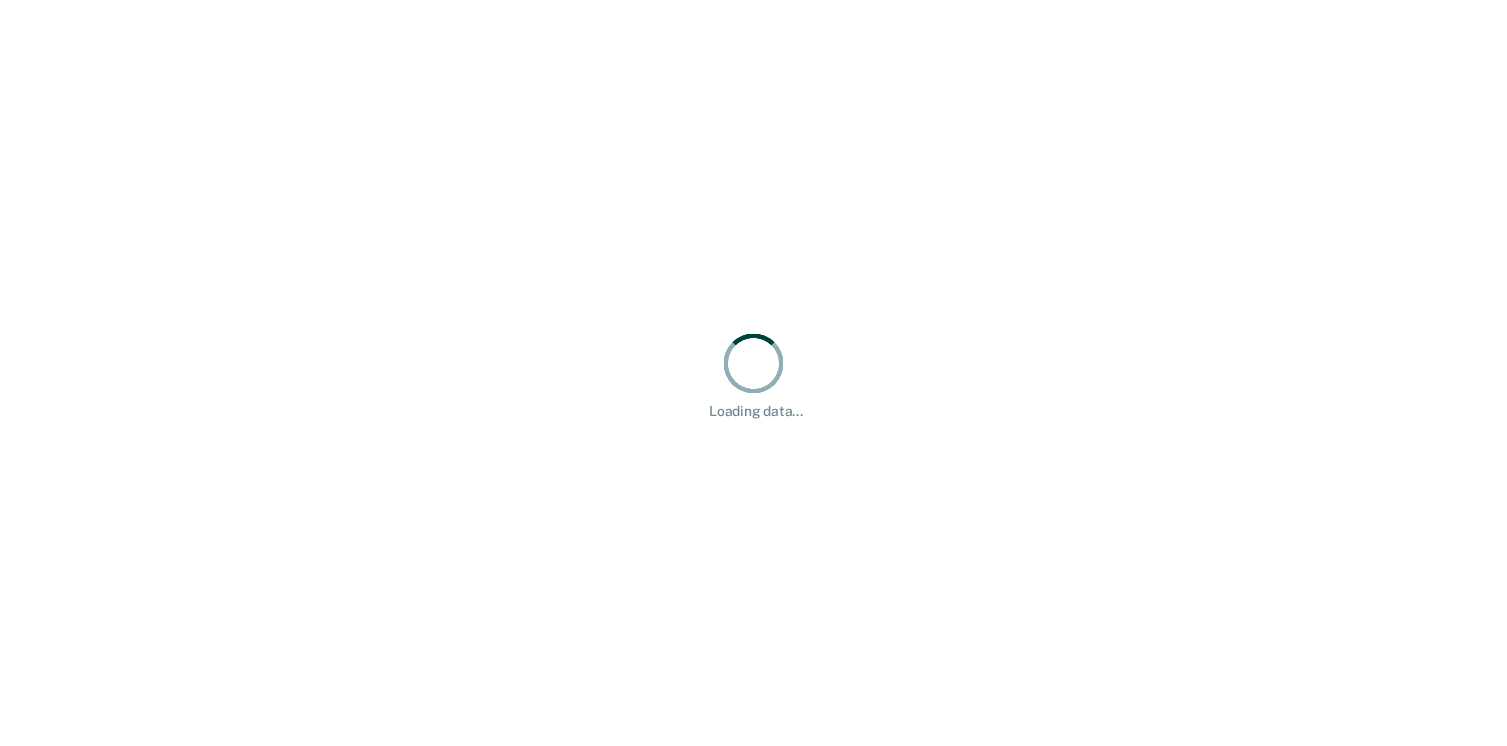scroll, scrollTop: 0, scrollLeft: 0, axis: both 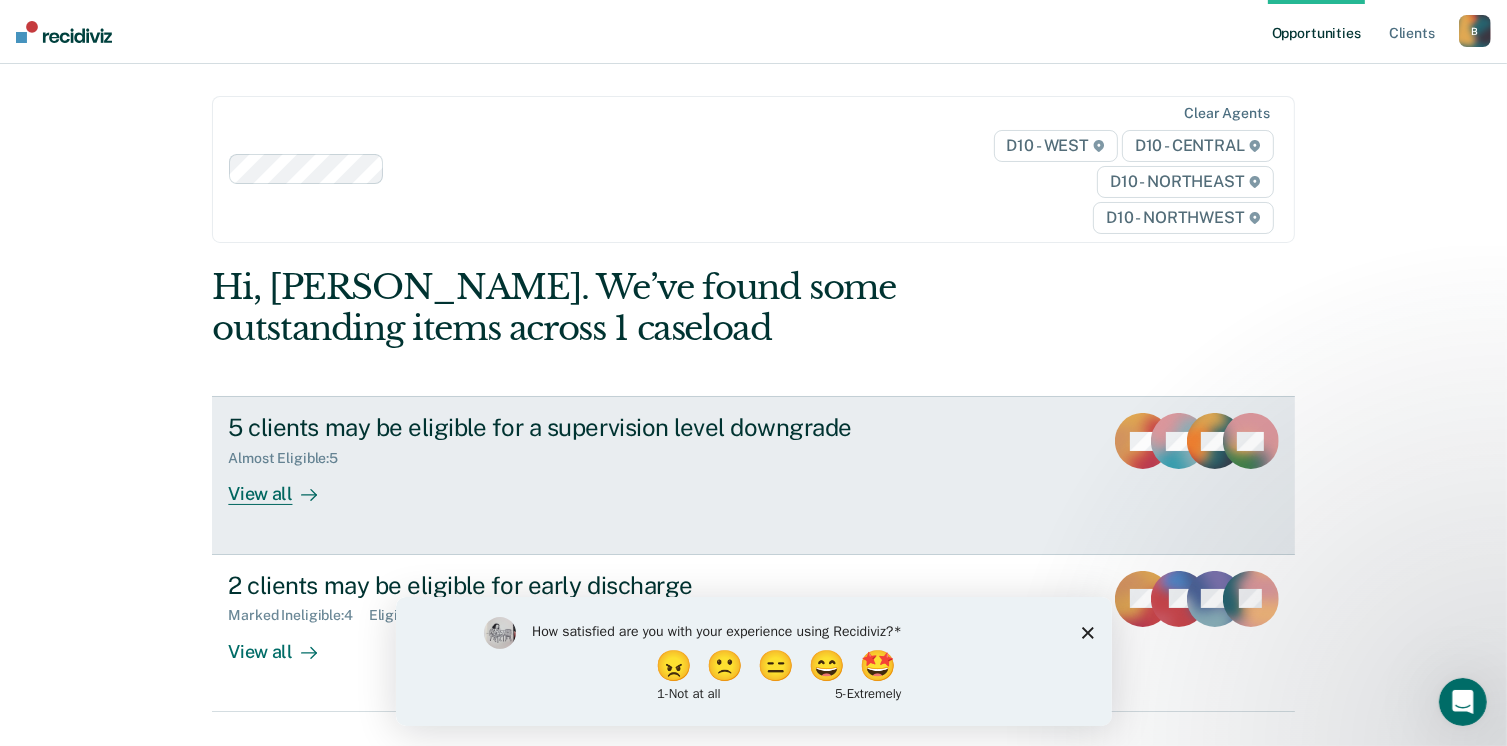 click on "View all" at bounding box center (284, 486) 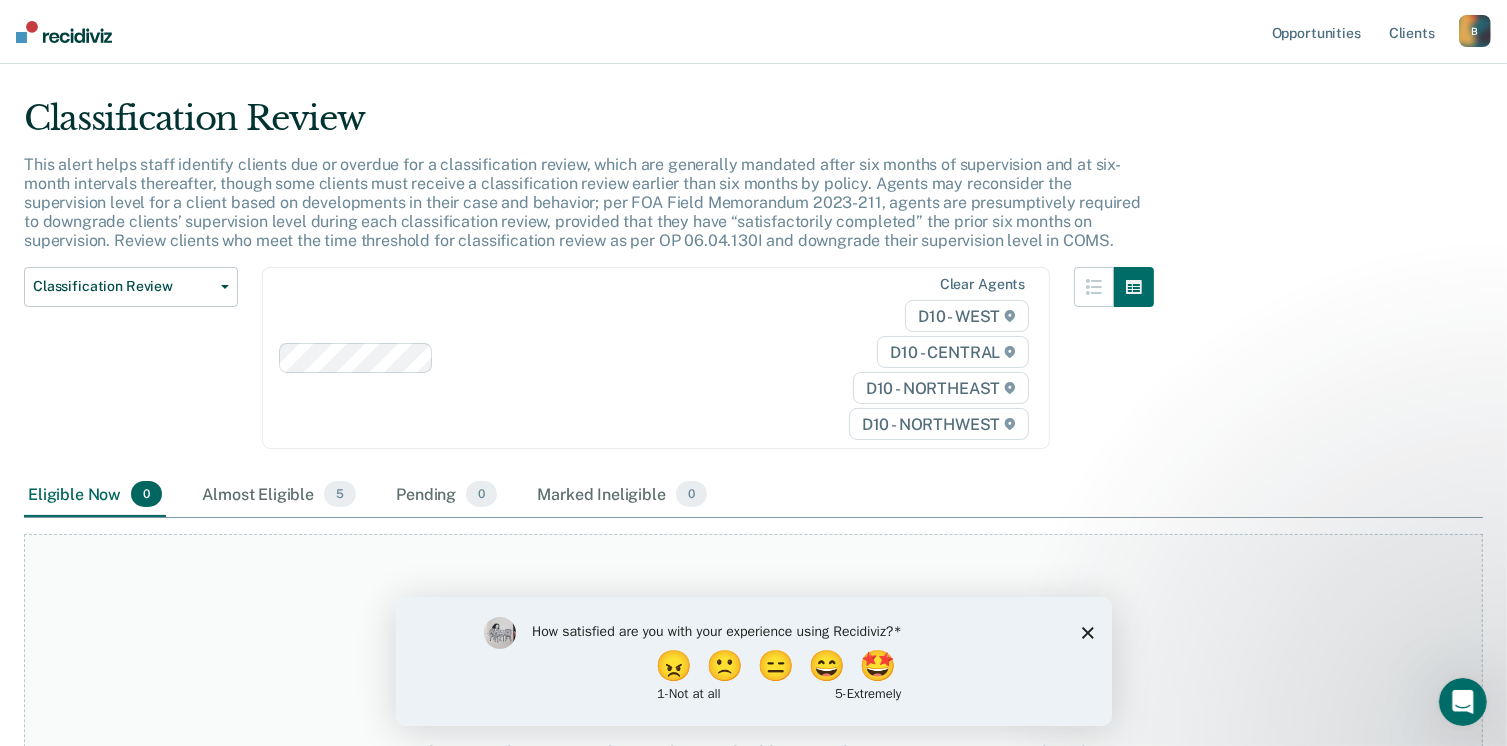 scroll, scrollTop: 36, scrollLeft: 0, axis: vertical 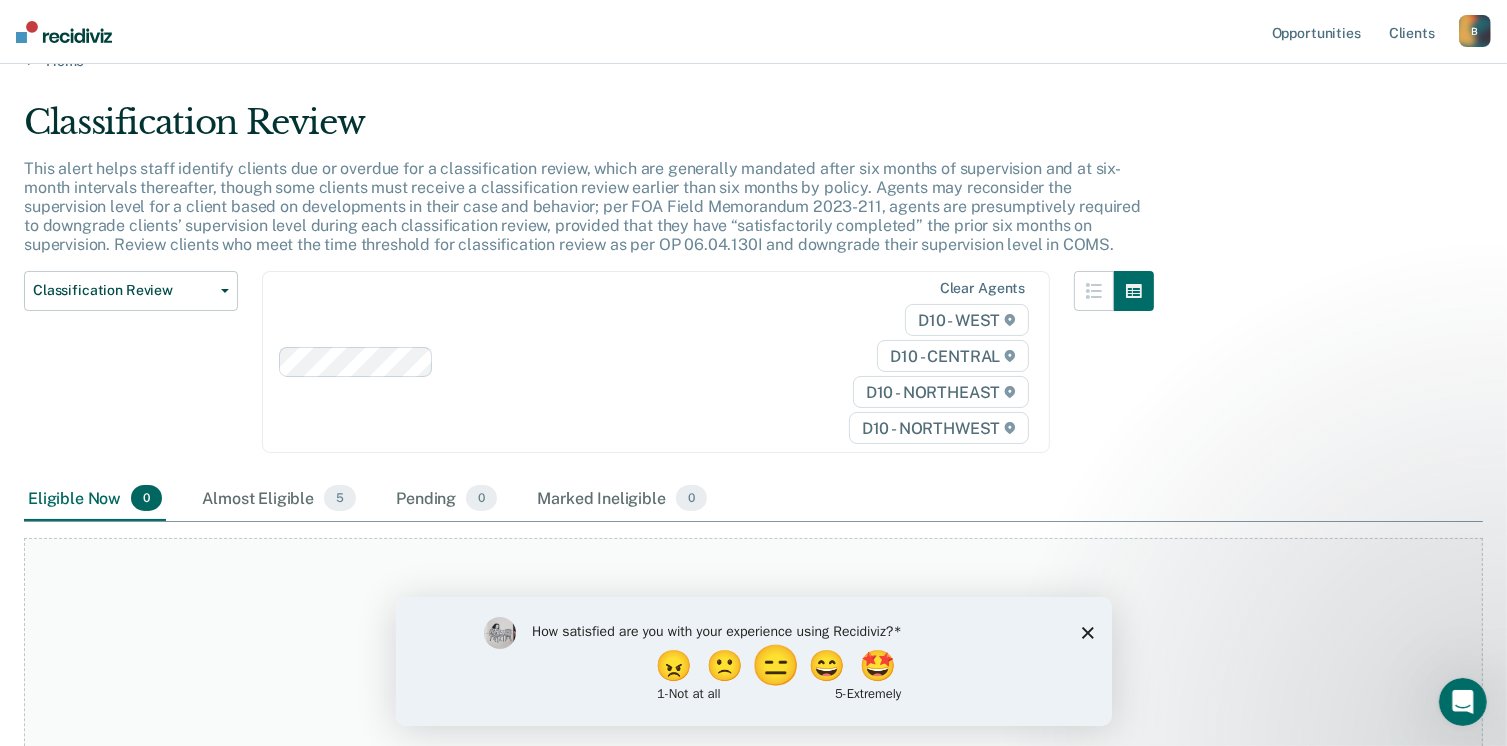 click on "😑" at bounding box center (777, 665) 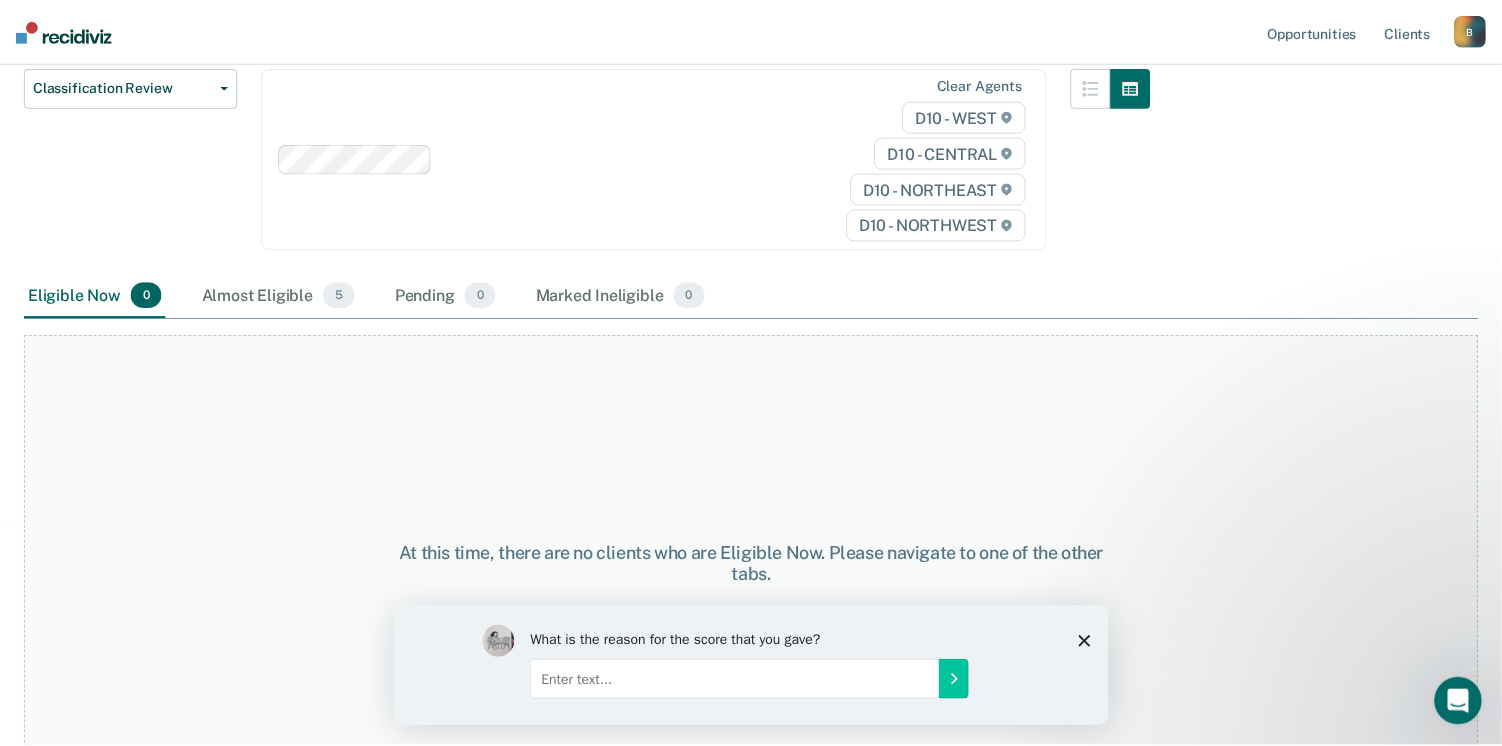 scroll, scrollTop: 248, scrollLeft: 0, axis: vertical 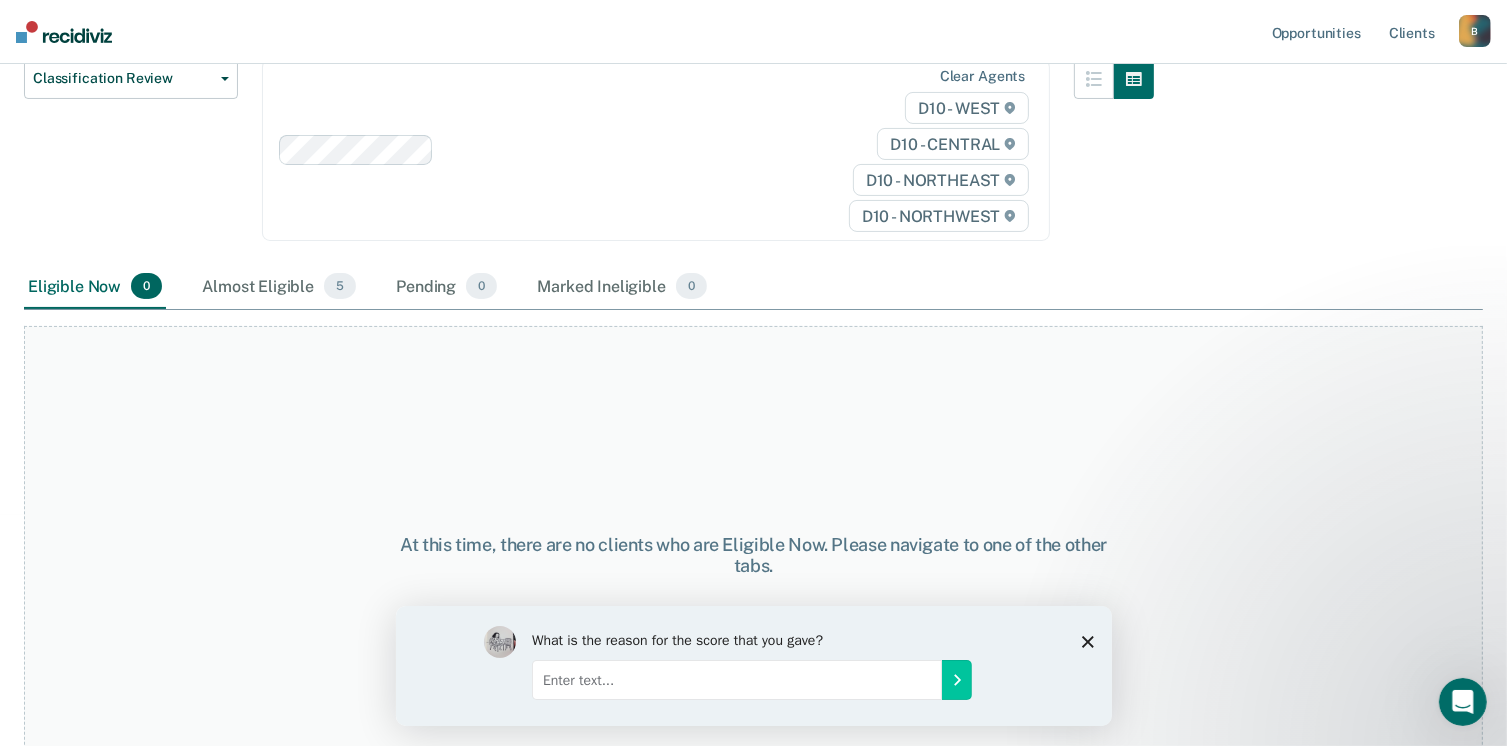 click at bounding box center [736, 679] 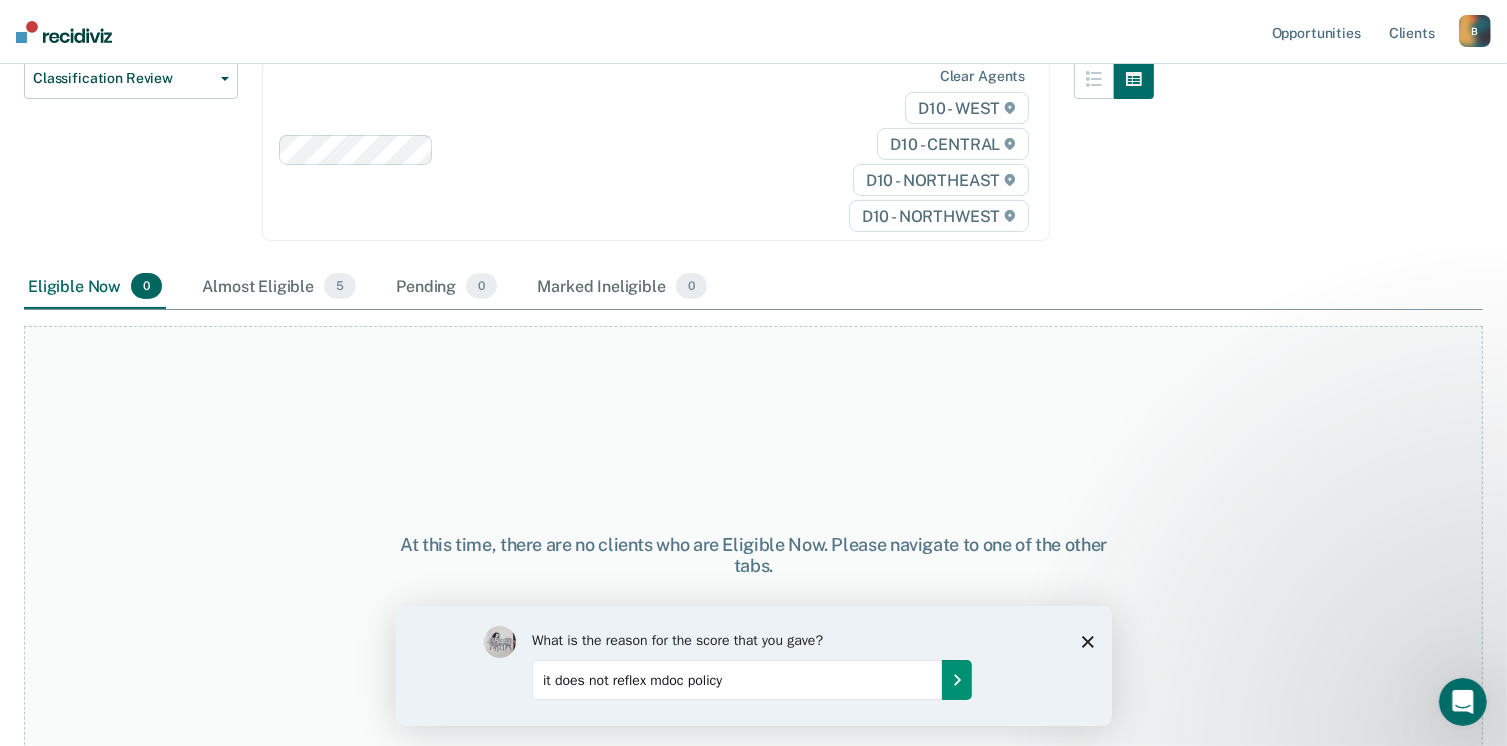 type on "it does not reflex mdoc policy" 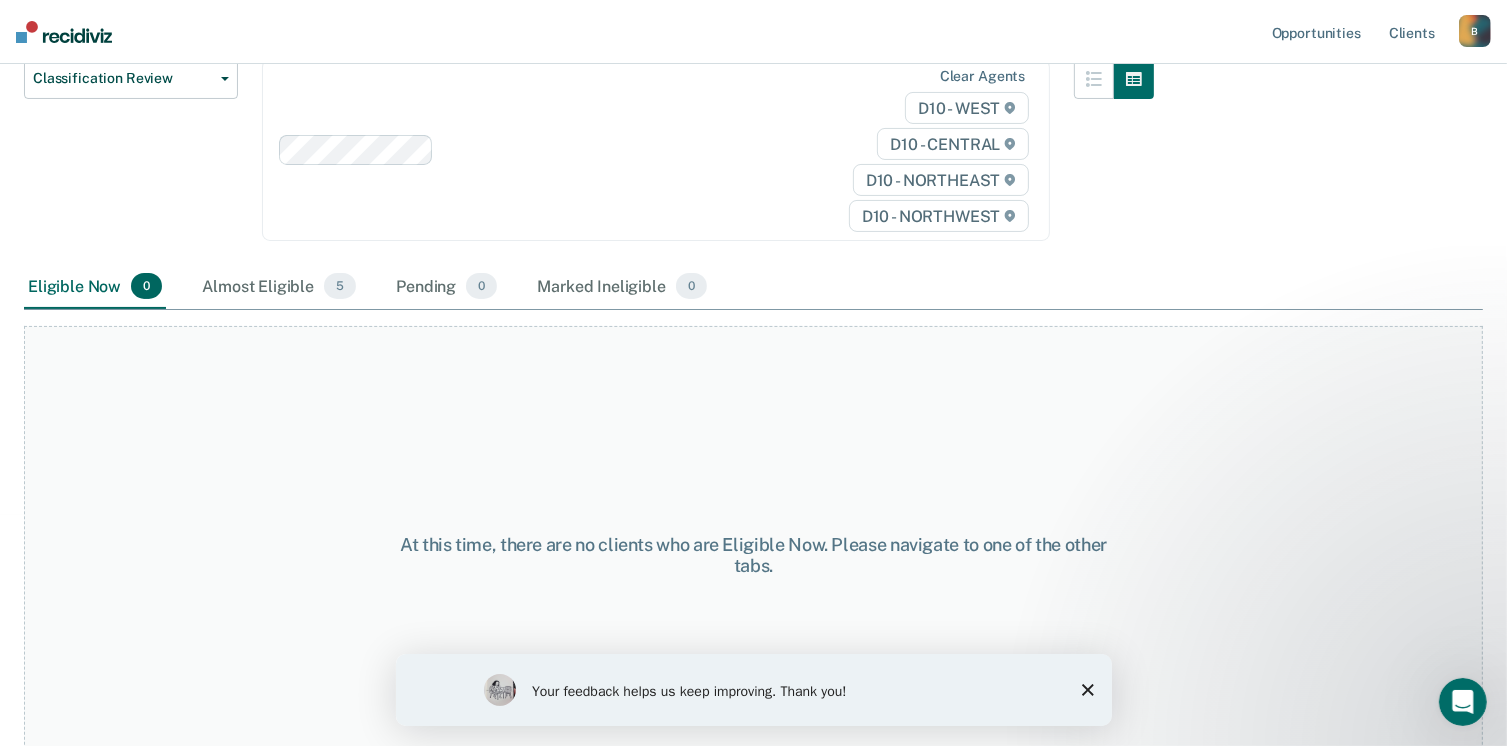 click 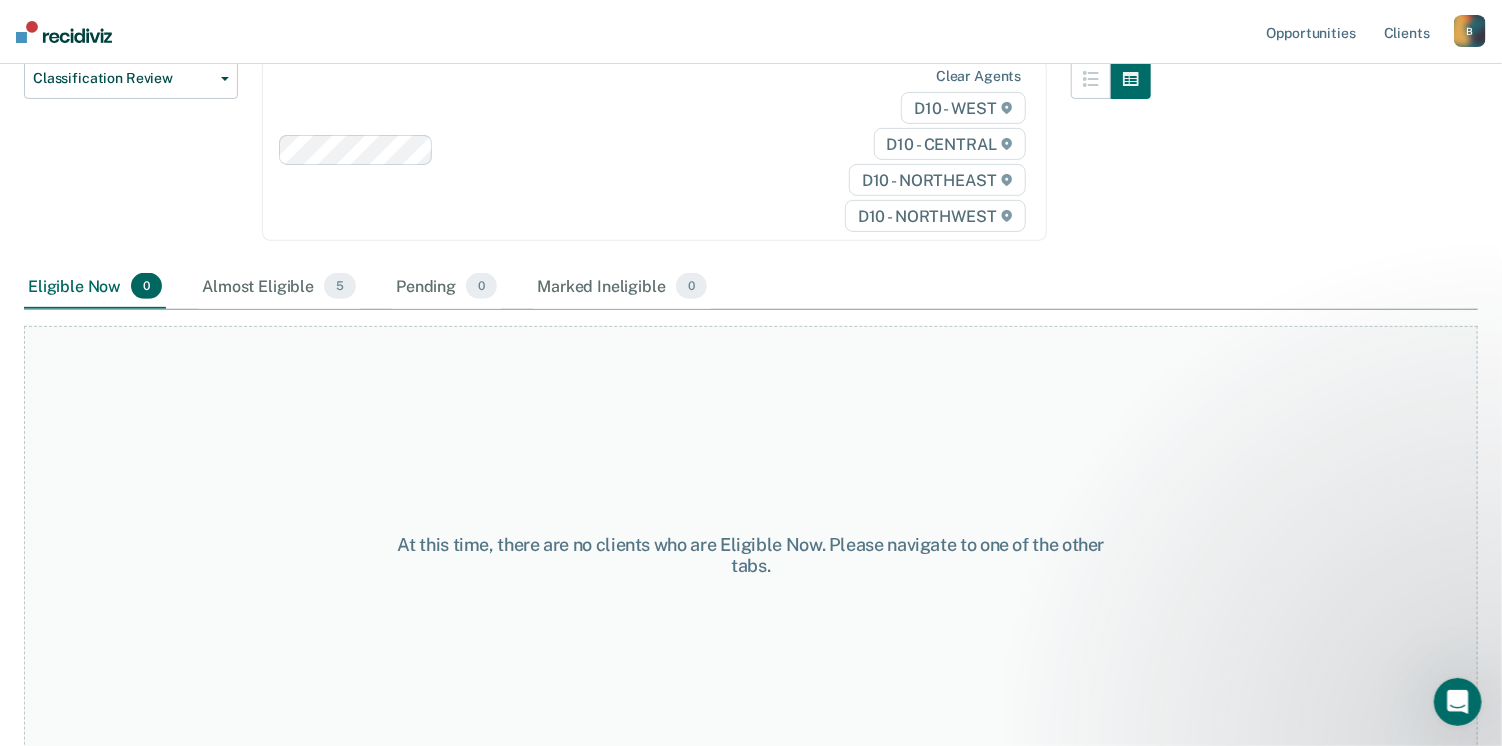 click on "B" at bounding box center [1470, 31] 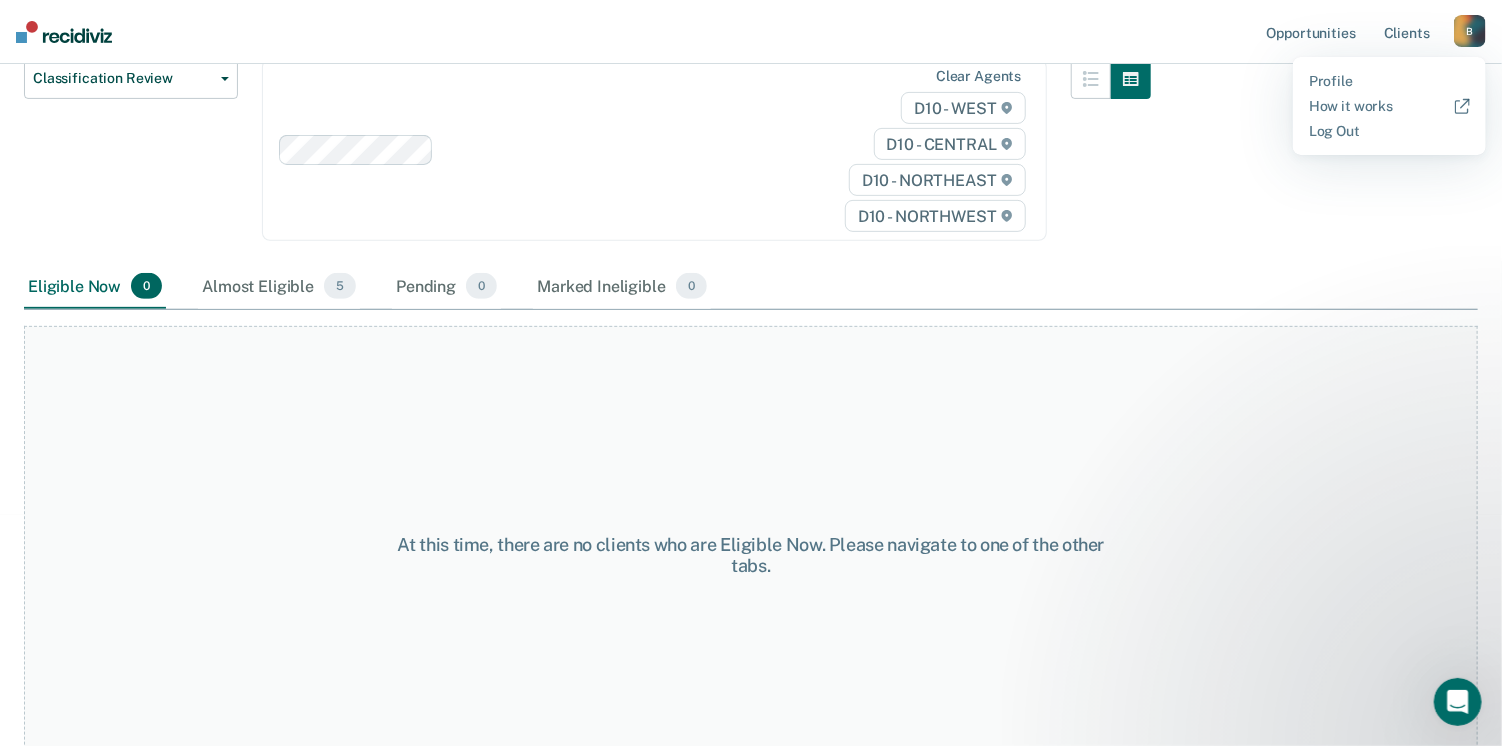 click at bounding box center [1111, 162] 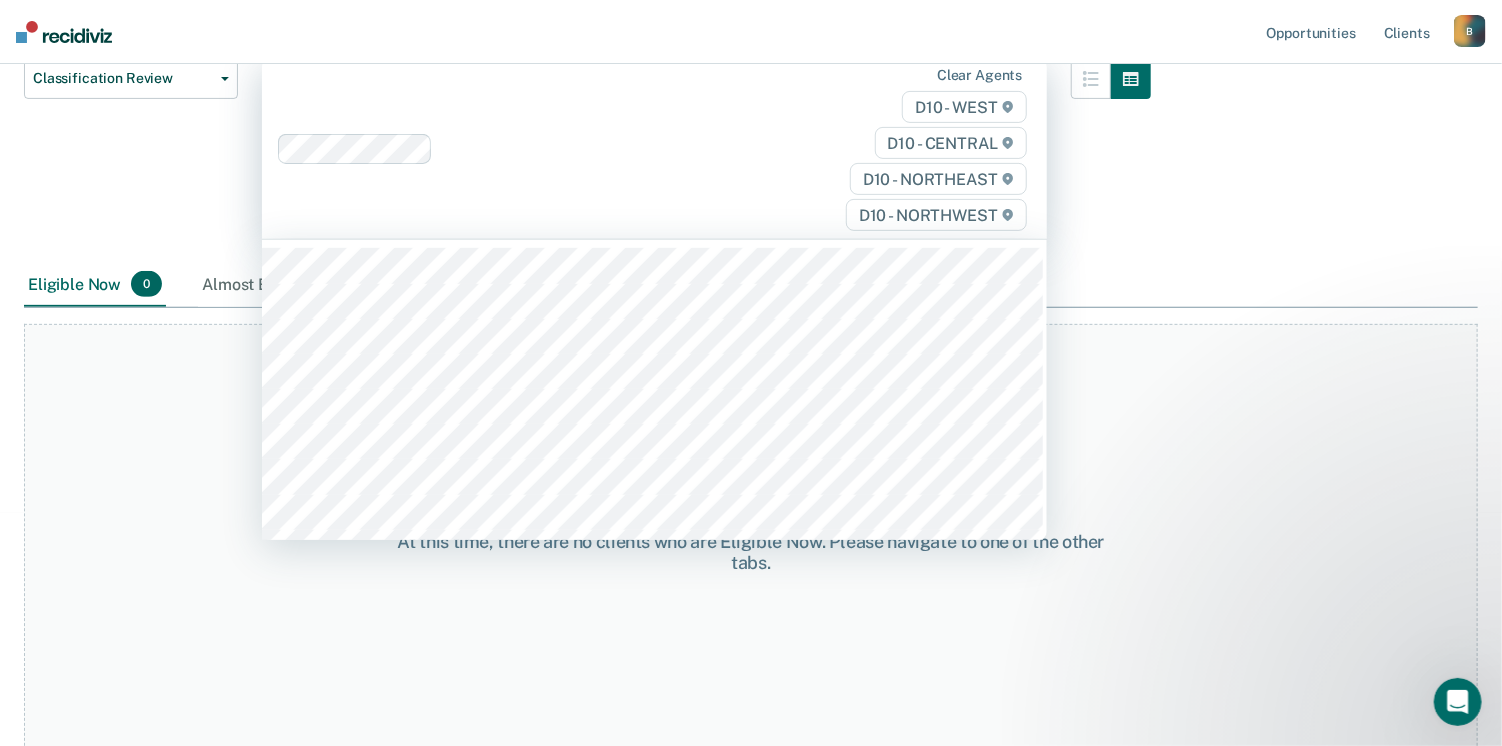 click on "D10 - WEST" at bounding box center [964, 107] 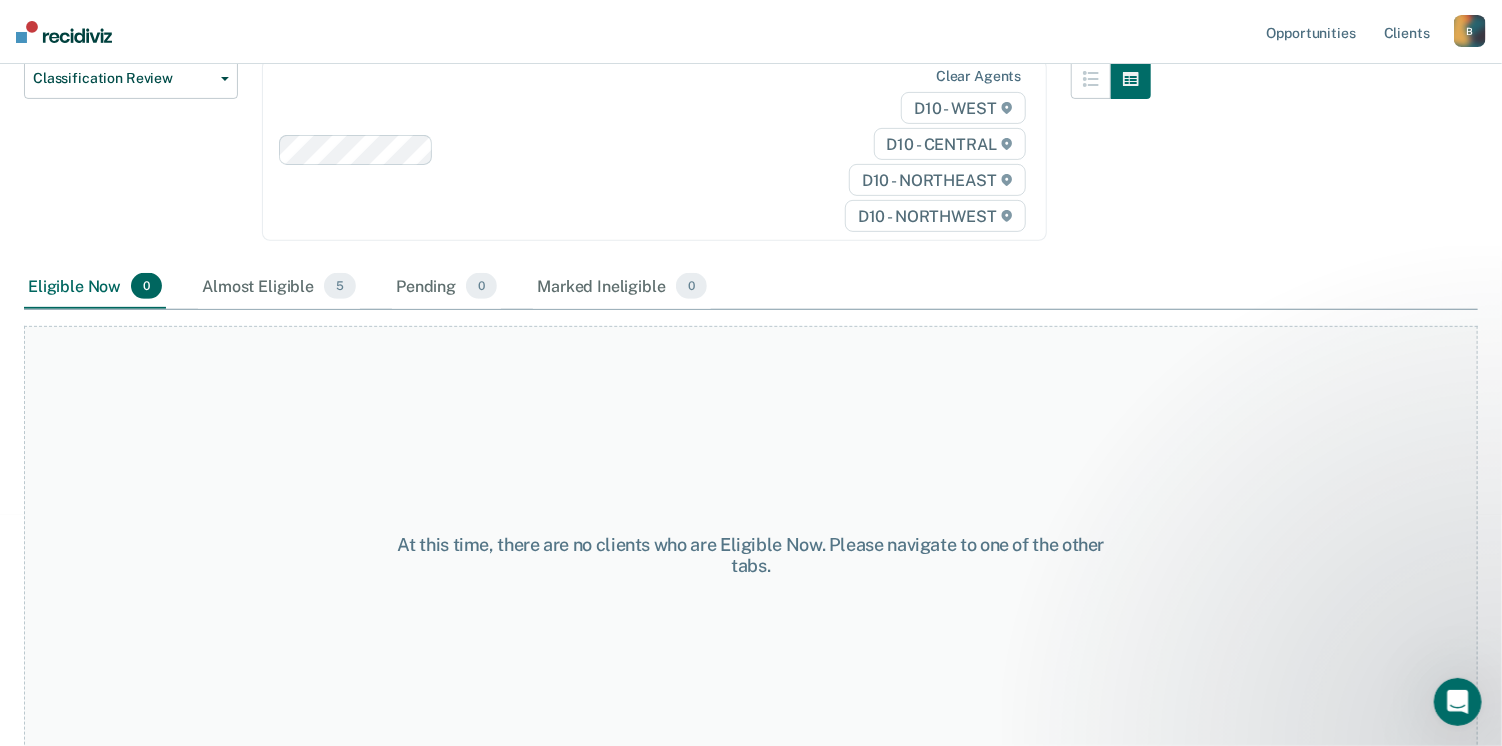 click on "Classification Review   This alert helps staff identify clients due or overdue for a classification review, which are generally mandated after six months of supervision and at six-month intervals thereafter, though some clients must receive a classification review earlier than six months by policy. Agents may reconsider the supervision level for a client based on developments in their case and behavior; per FOA Field Memorandum 2023-211, agents are presumptively required to downgrade clients’ supervision level during each classification review, provided that they have “satisfactorily completed” the prior six months on supervision. Review clients who meet the time threshold for classification review as per OP 06.04.130I and downgrade their supervision level in COMS. Classification Review Classification Review Early Discharge Minimum Telephone Reporting Overdue for Discharge Supervision Level Mismatch Clear   agents D10 - WEST   D10 - CENTRAL   D10 - NORTHEAST   D10 - NORTHWEST   Eligible Now 0 5 0 0" at bounding box center [751, 127] 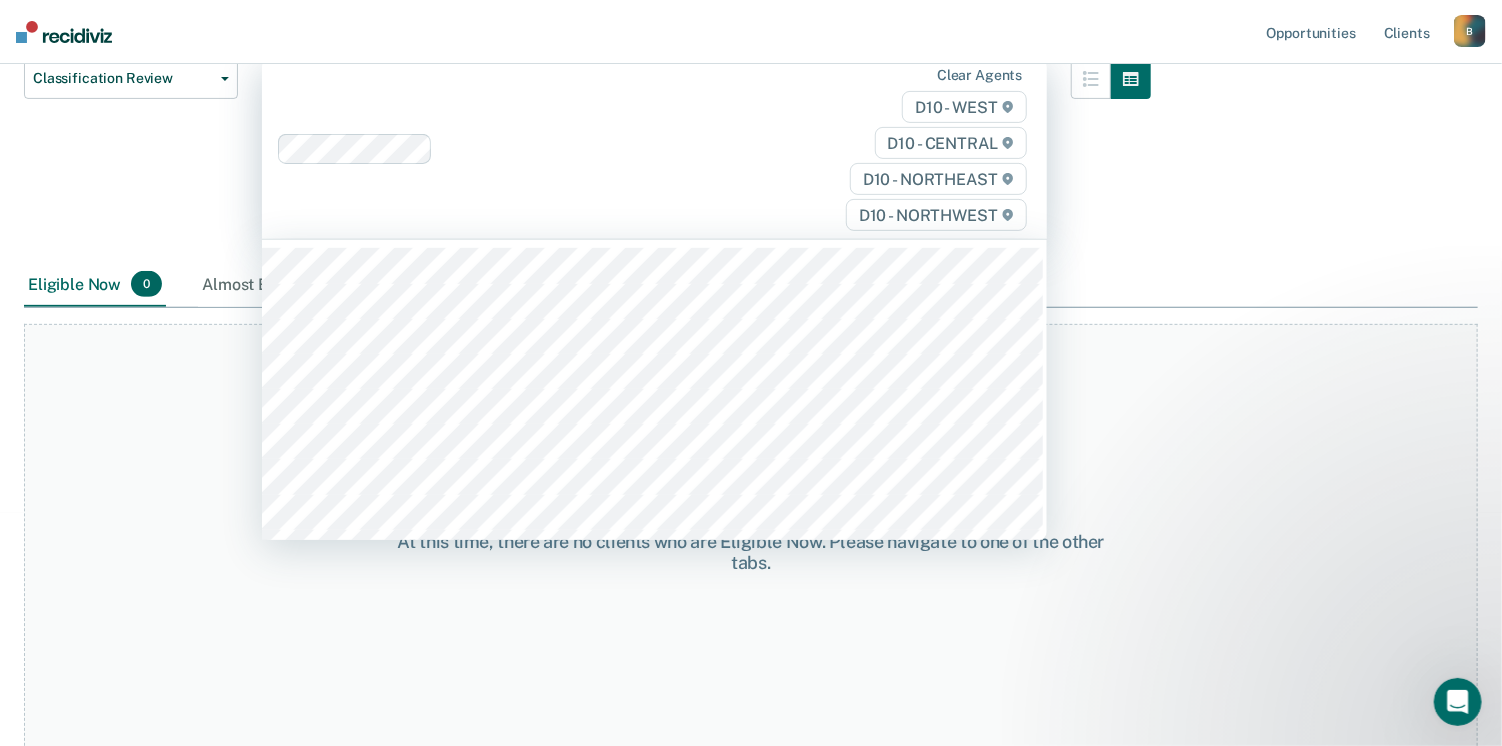 click on "Classification Review   This alert helps staff identify clients due or overdue for a classification review, which are generally mandated after six months of supervision and at six-month intervals thereafter, though some clients must receive a classification review earlier than six months by policy. Agents may reconsider the supervision level for a client based on developments in their case and behavior; per FOA Field Memorandum 2023-211, agents are presumptively required to downgrade clients’ supervision level during each classification review, provided that they have “satisfactorily completed” the prior six months on supervision. Review clients who meet the time threshold for classification review as per OP 06.04.130I and downgrade their supervision level in COMS. Classification Review Classification Review Early Discharge Minimum Telephone Reporting Overdue for Discharge Supervision Level Mismatch 315 results available. Clear   agents D10 - WEST   D10 - CENTRAL   D10 - NORTHEAST   D10 - NORTHWEST 0" at bounding box center [751, 126] 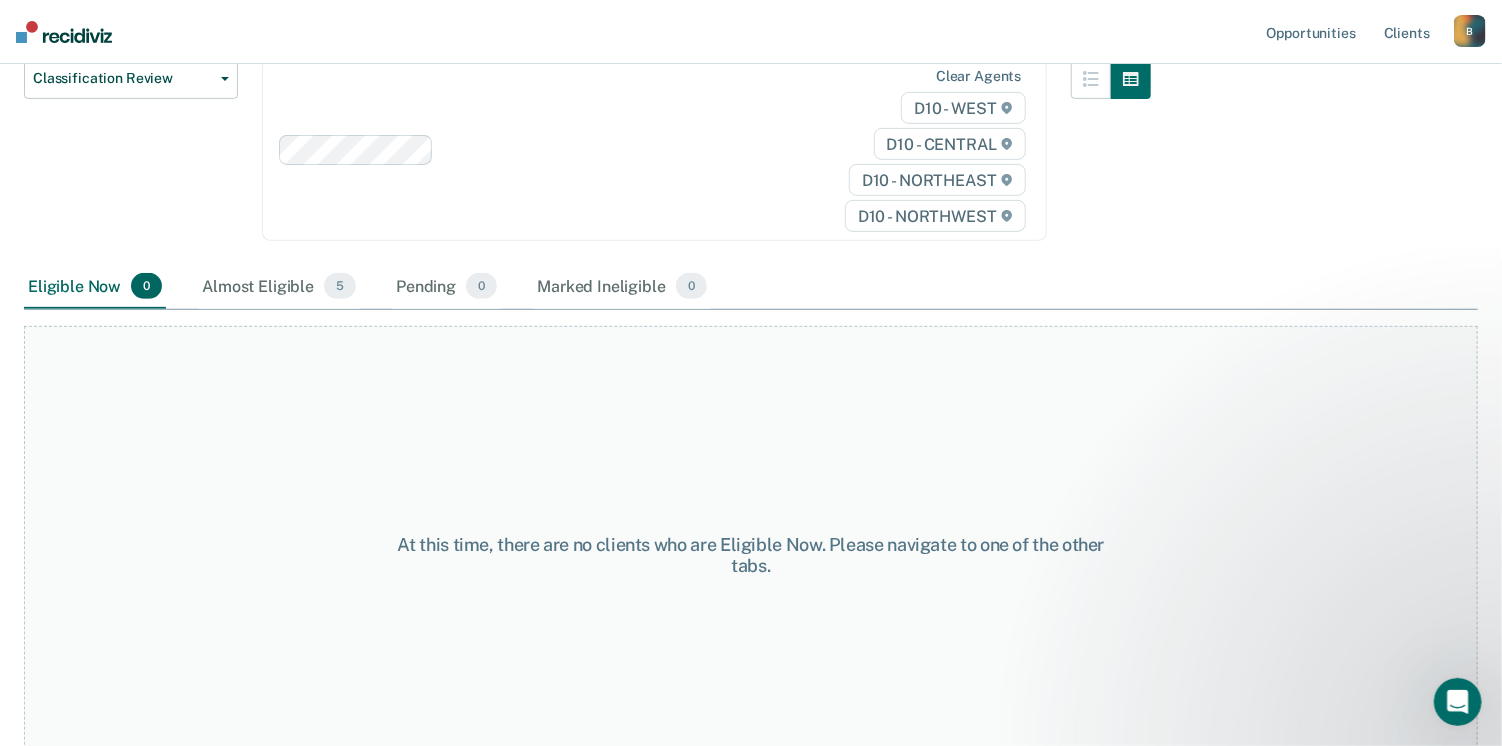 click on "Eligible Now 0 Almost Eligible 5 Pending 0 Marked Ineligible 0" at bounding box center (751, 287) 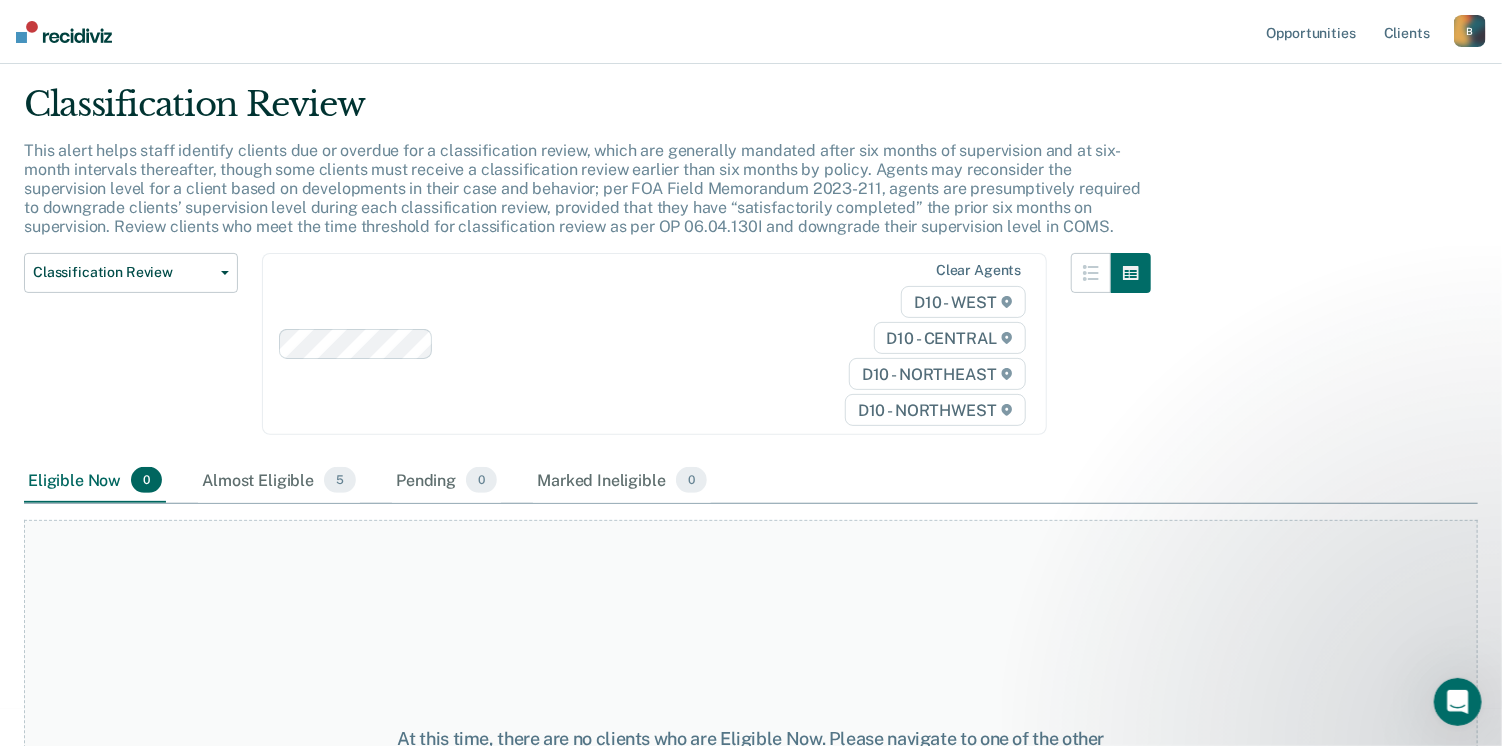 scroll, scrollTop: 37, scrollLeft: 0, axis: vertical 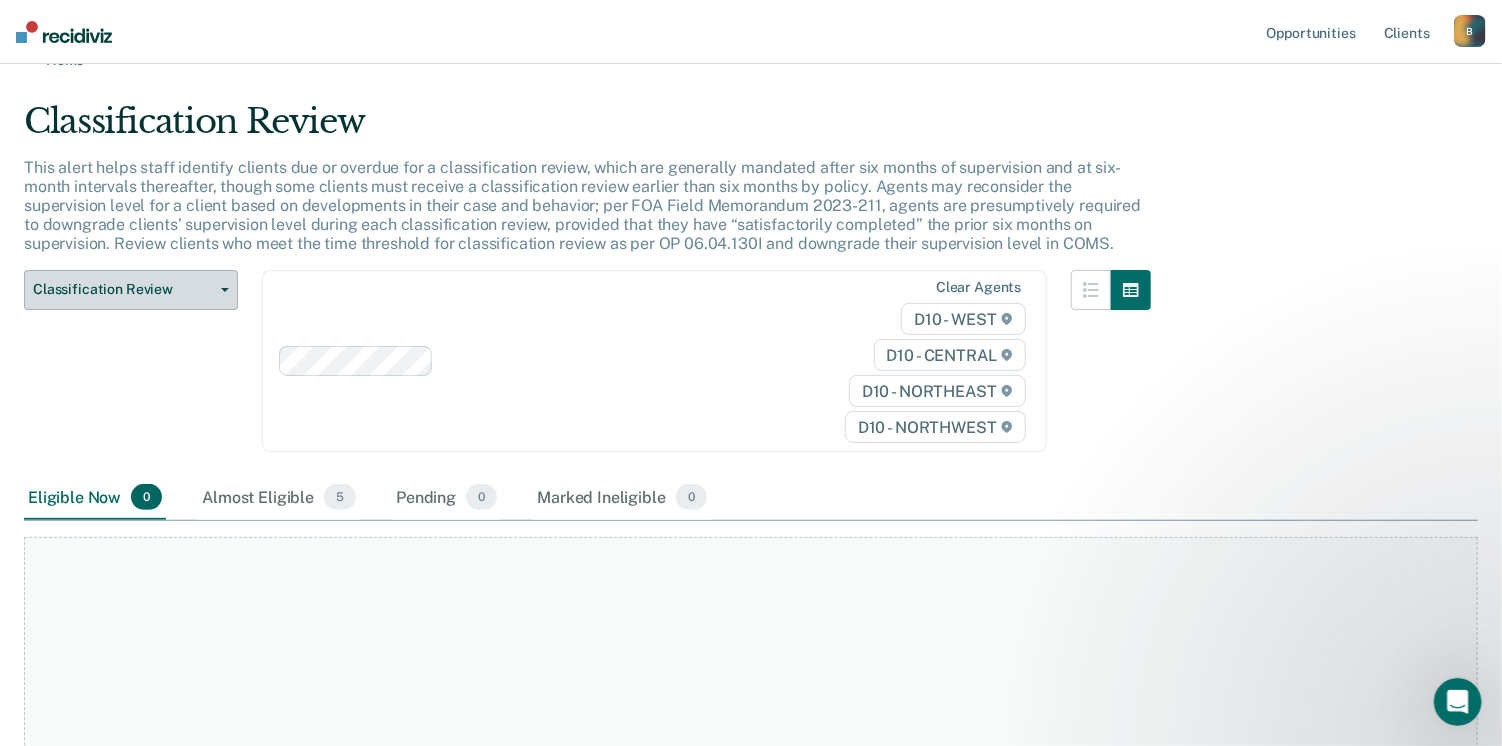 click on "Classification Review" at bounding box center [123, 289] 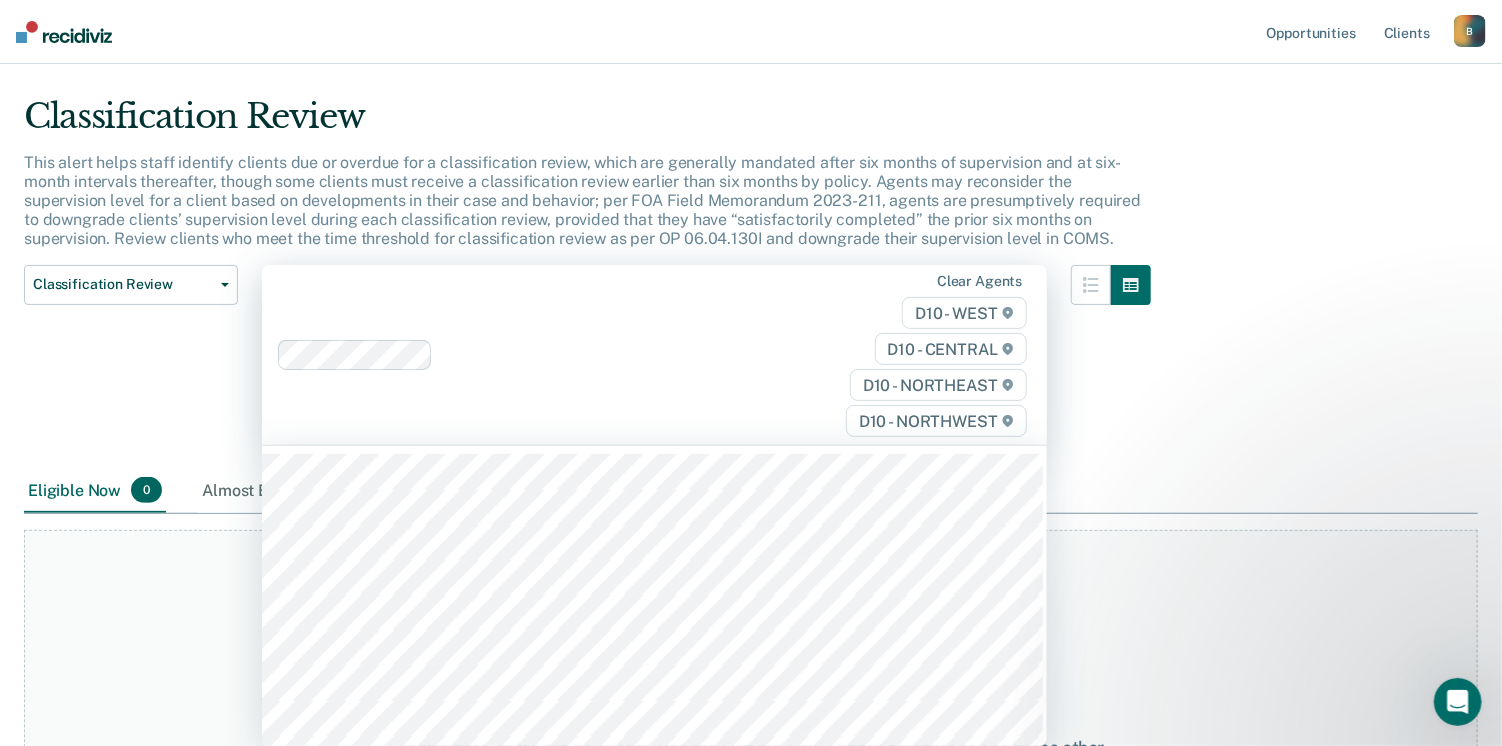 click at bounding box center [621, 354] 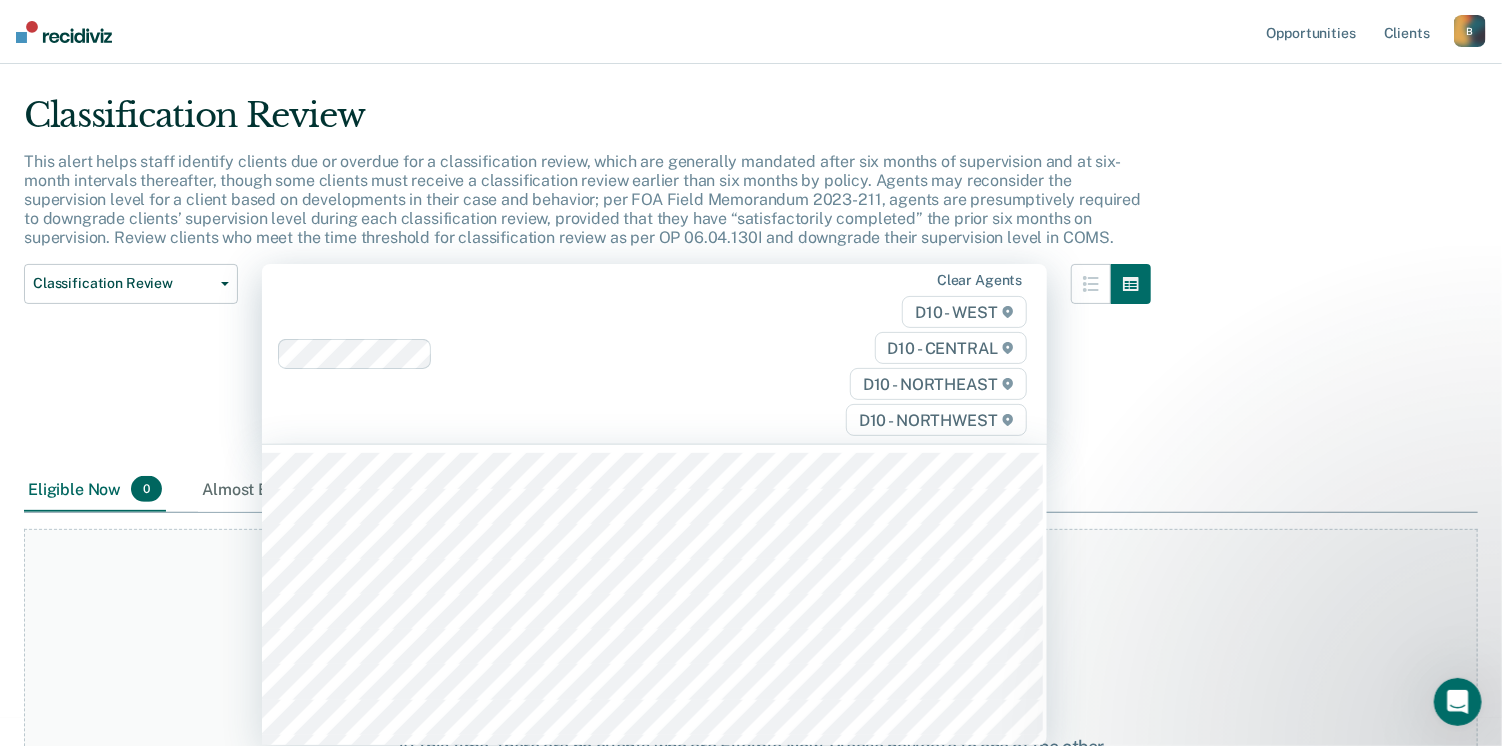 click on "At this time, there are no clients who are Eligible Now. Please navigate to one of the other tabs." at bounding box center [751, 757] 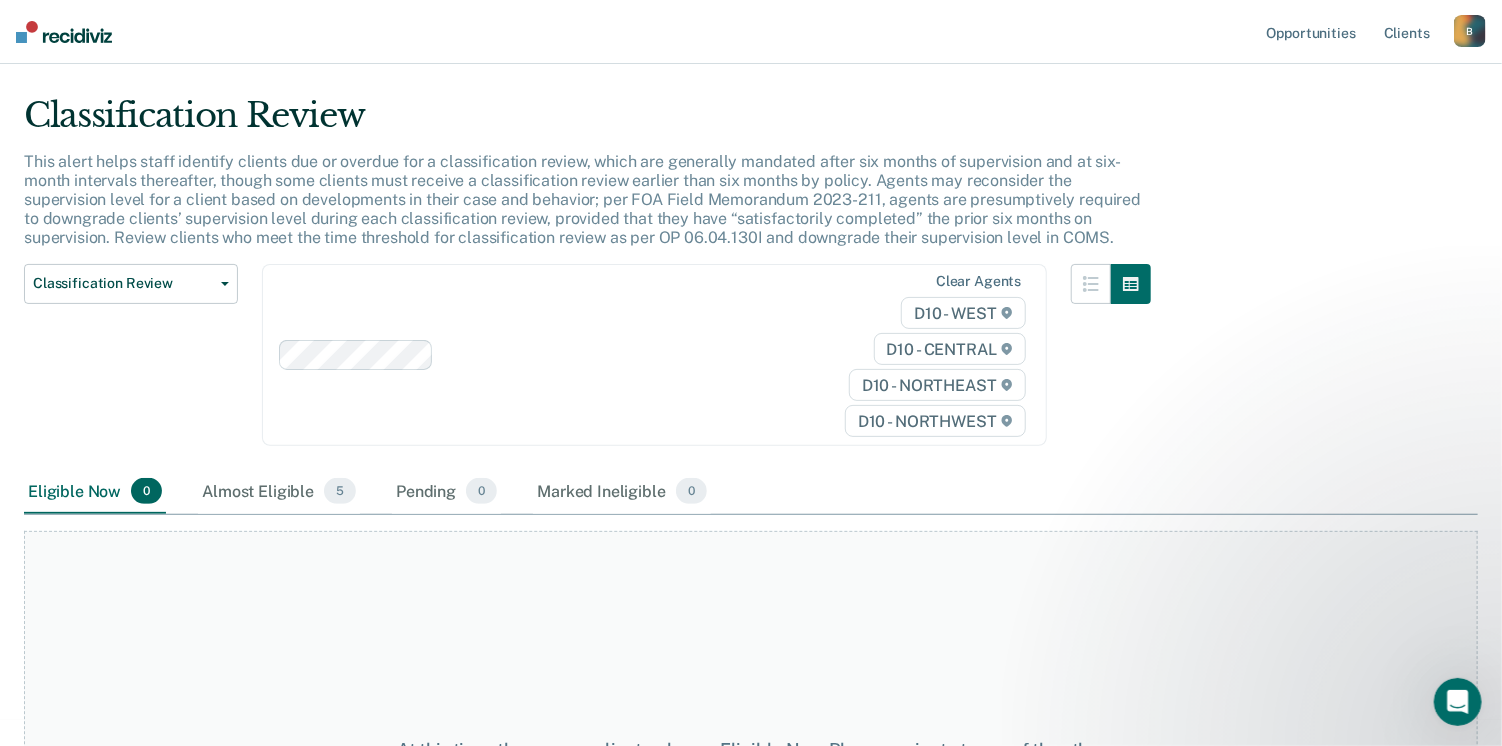 click at bounding box center (64, 32) 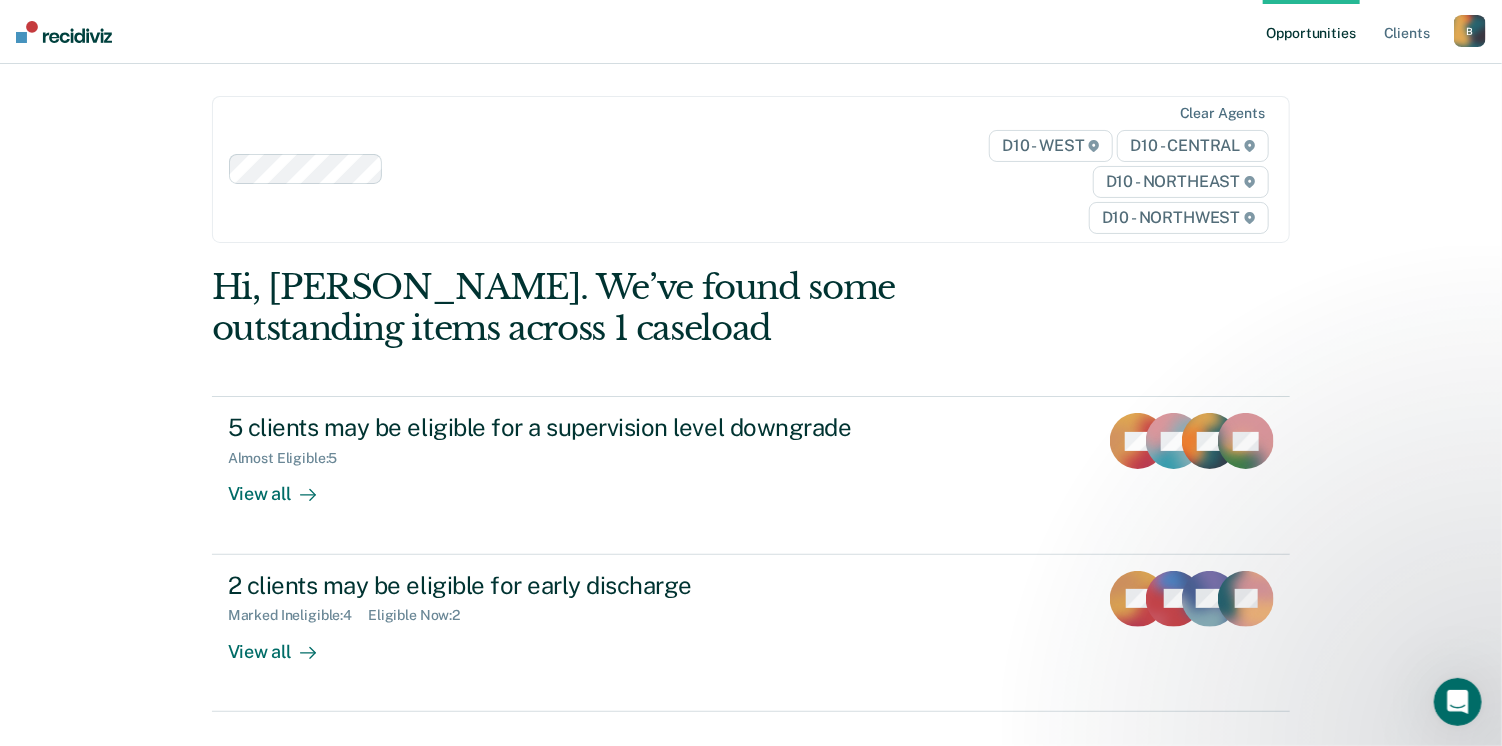 scroll, scrollTop: 0, scrollLeft: 0, axis: both 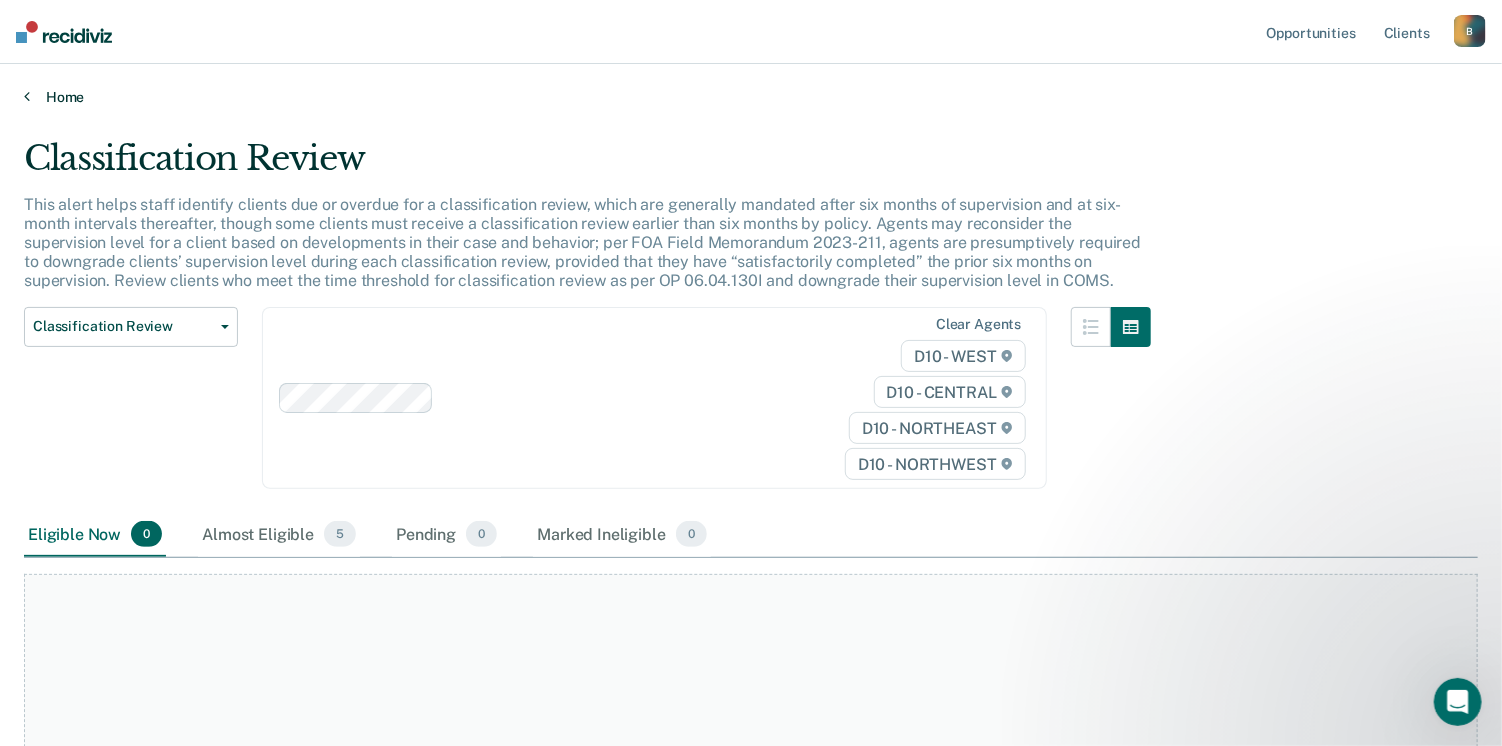 click on "Home" at bounding box center (751, 97) 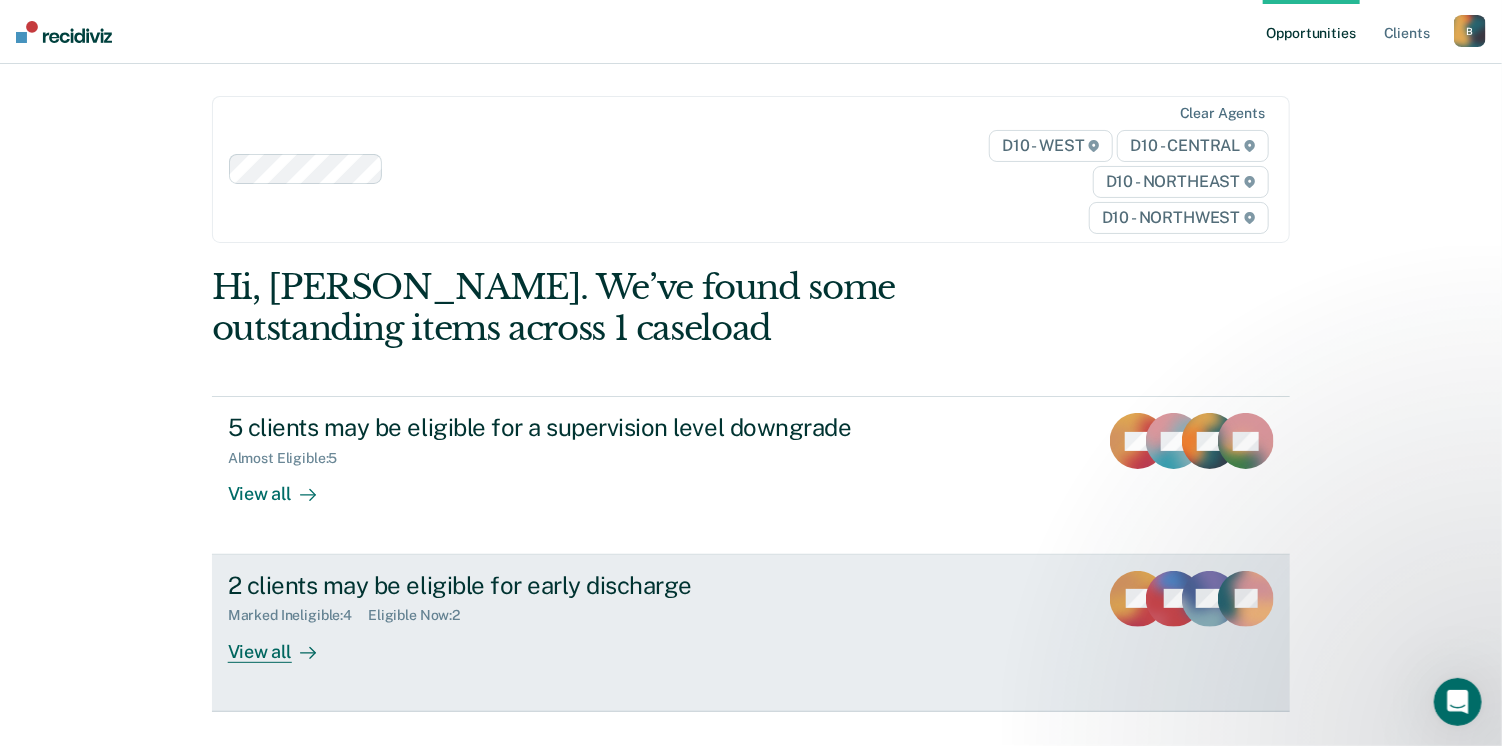 click on "View all" at bounding box center (284, 643) 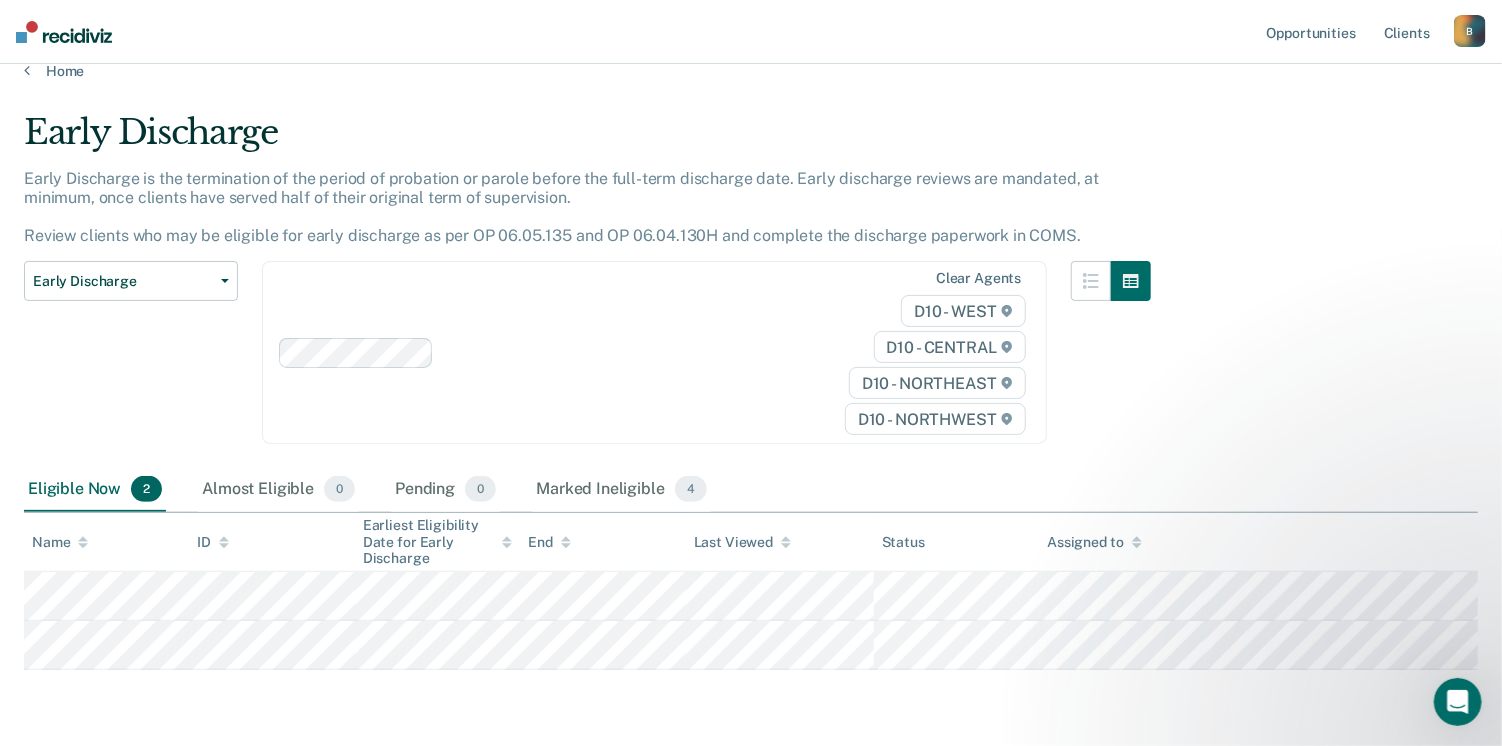 scroll, scrollTop: 92, scrollLeft: 0, axis: vertical 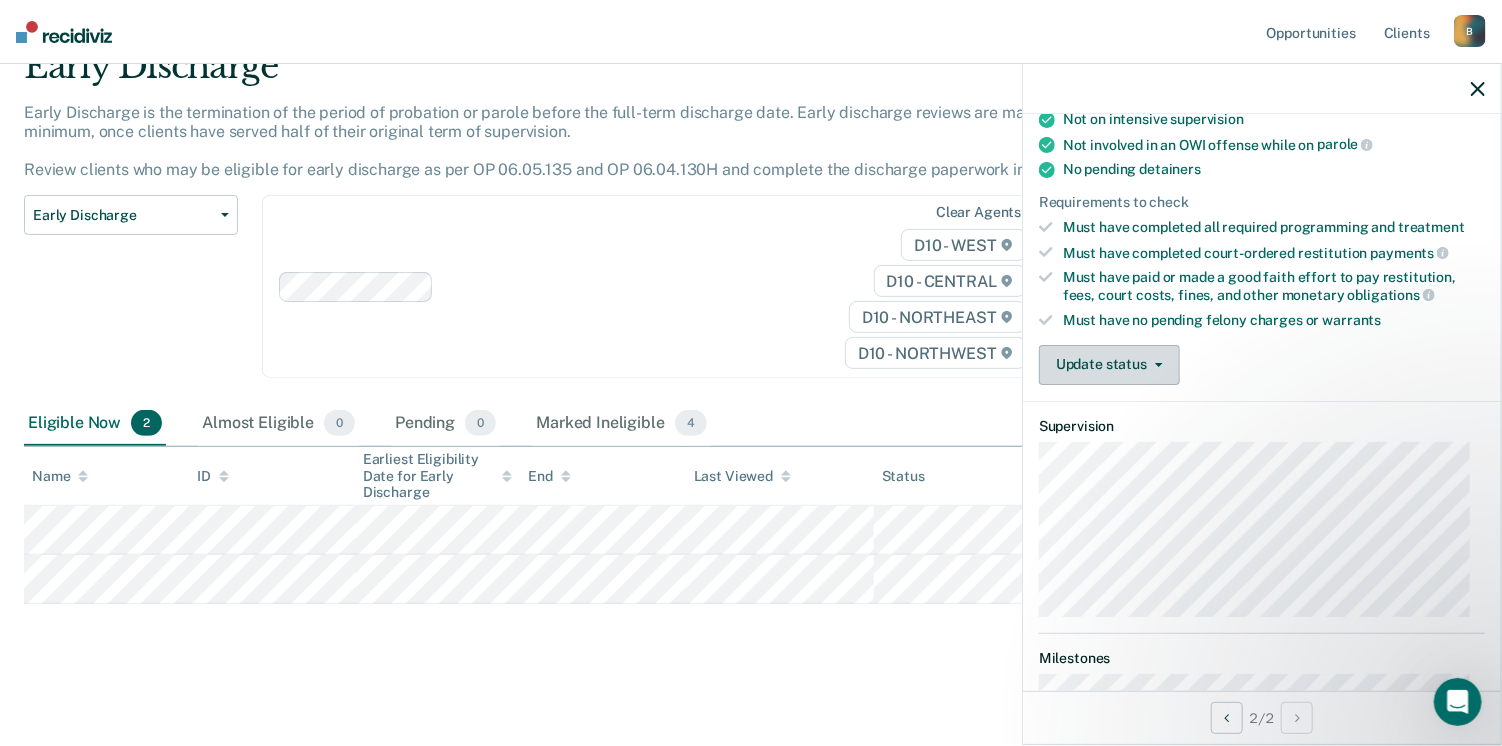 click on "Update status" at bounding box center [1109, 365] 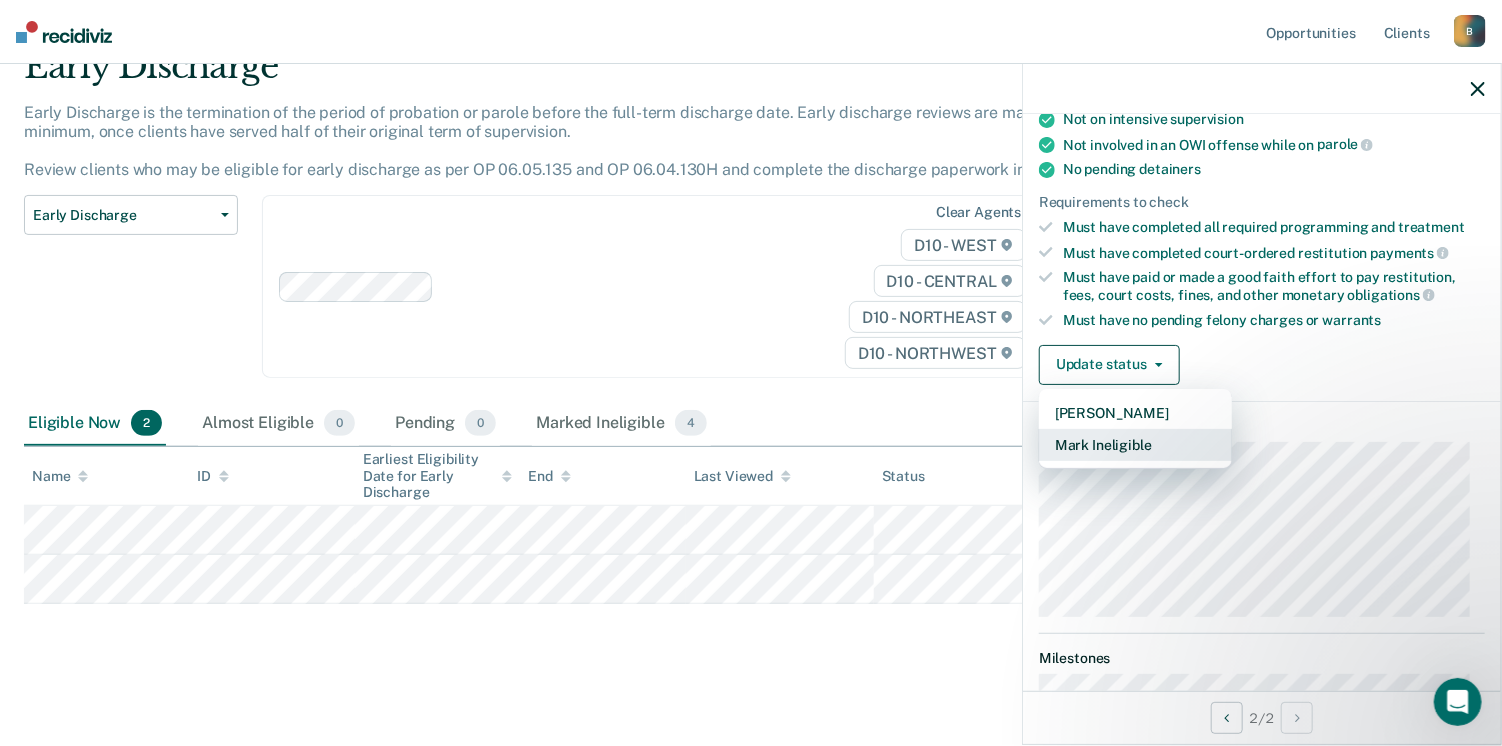 click on "Mark Ineligible" at bounding box center [1135, 445] 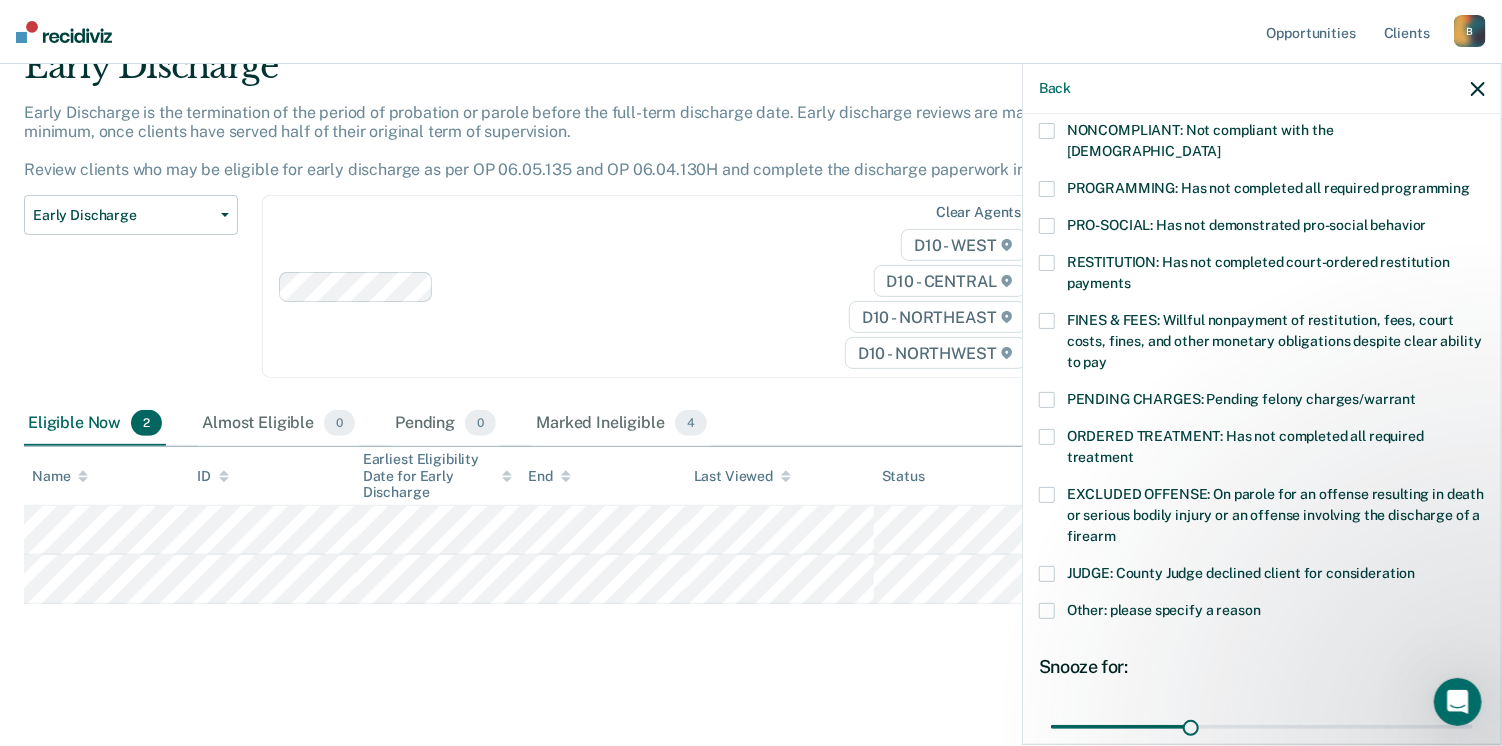 click at bounding box center [1047, 611] 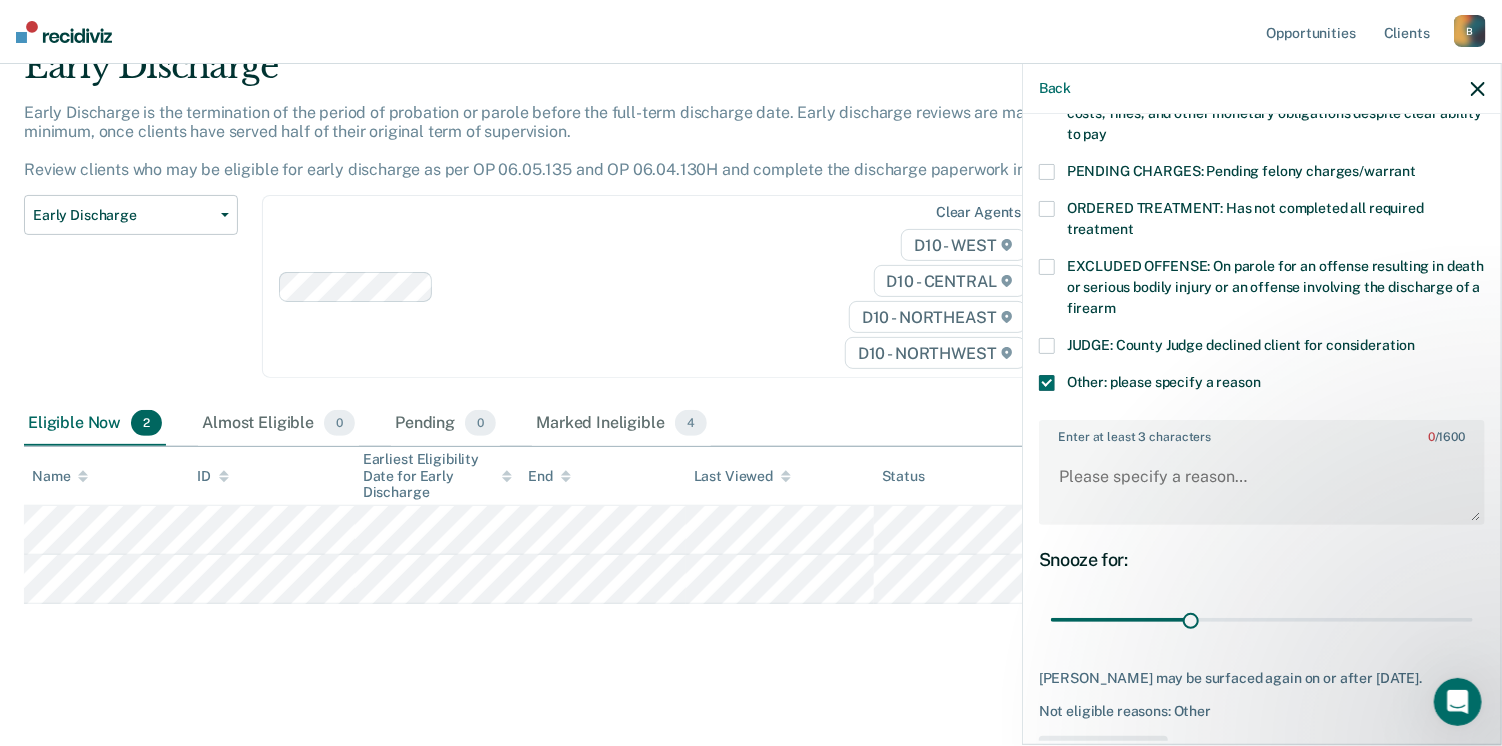 scroll, scrollTop: 627, scrollLeft: 0, axis: vertical 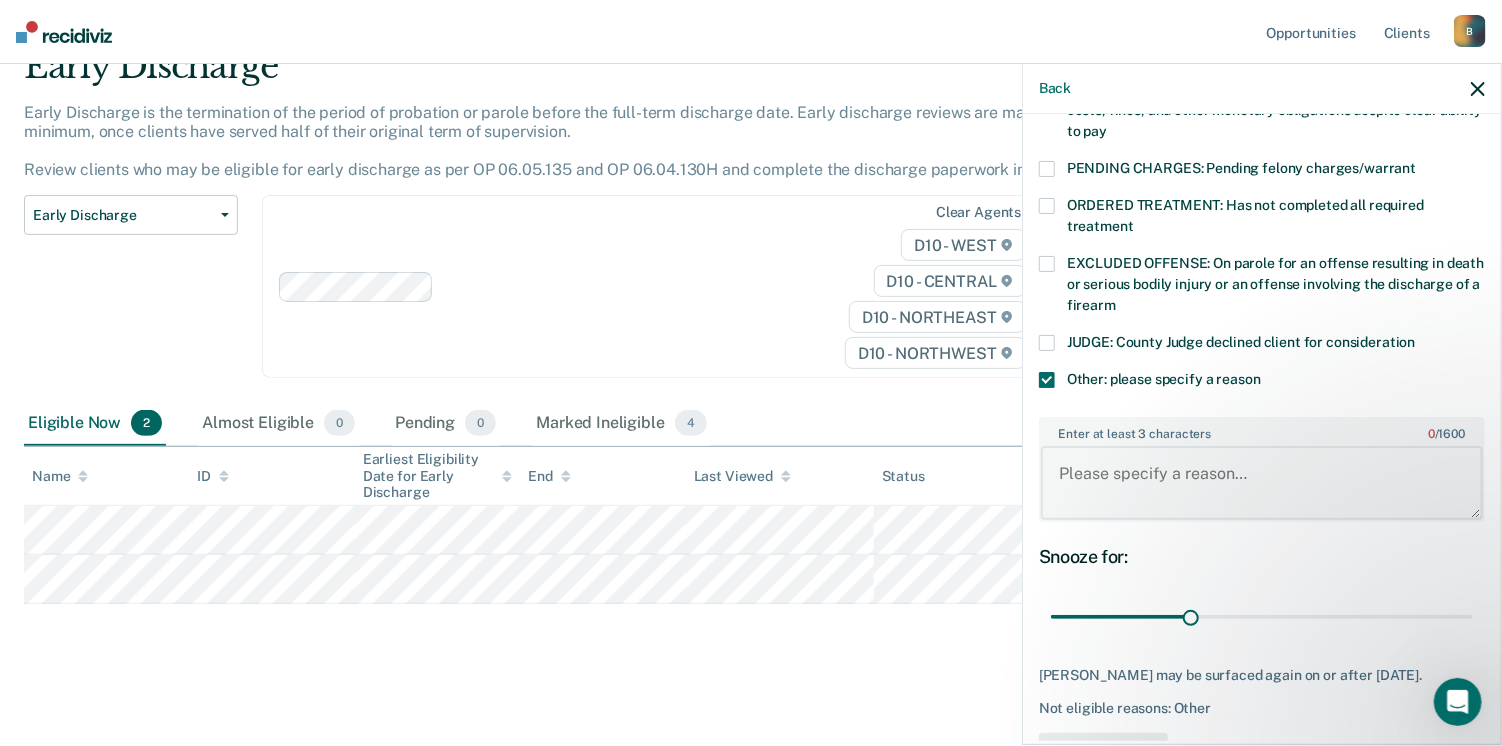 click on "Enter at least 3 characters 0  /  1600" at bounding box center (1262, 483) 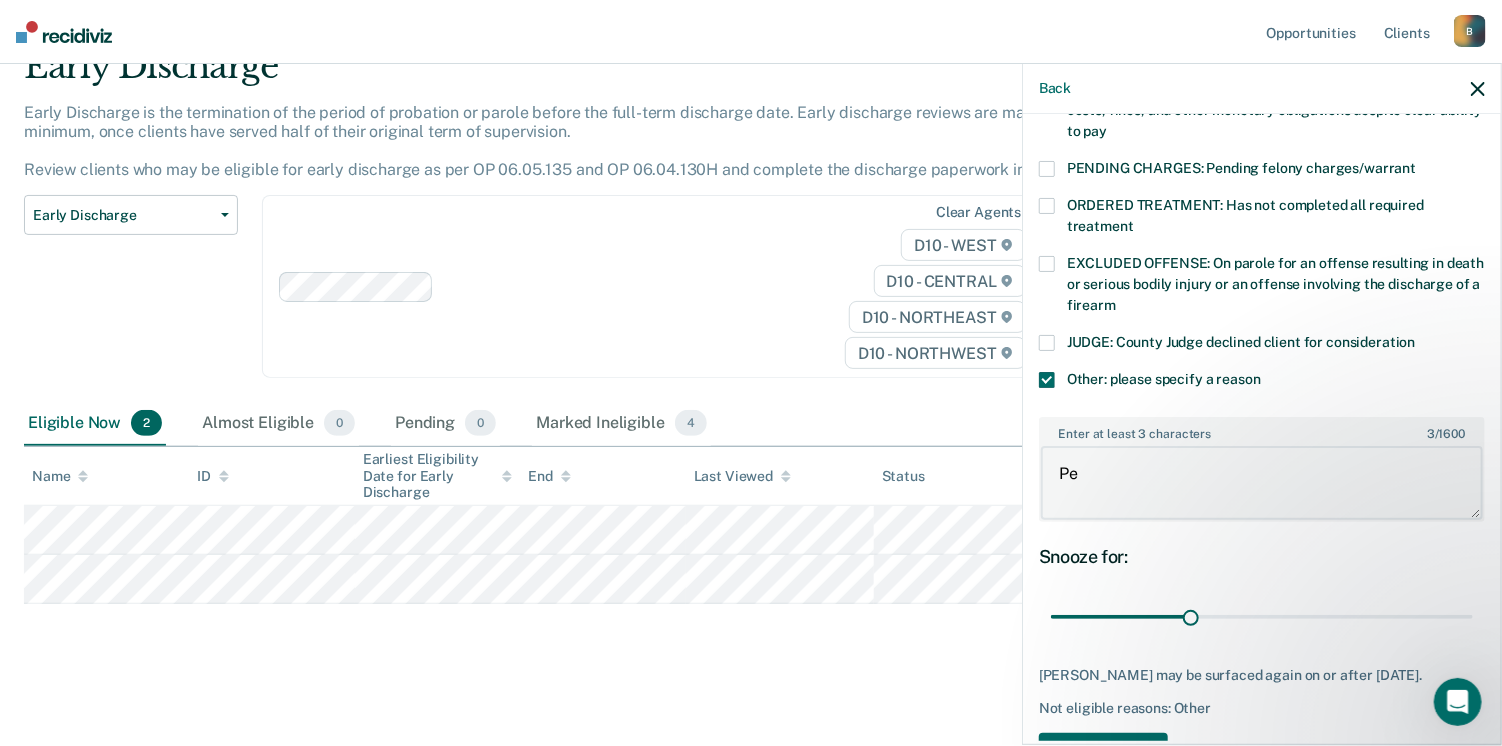 type on "P" 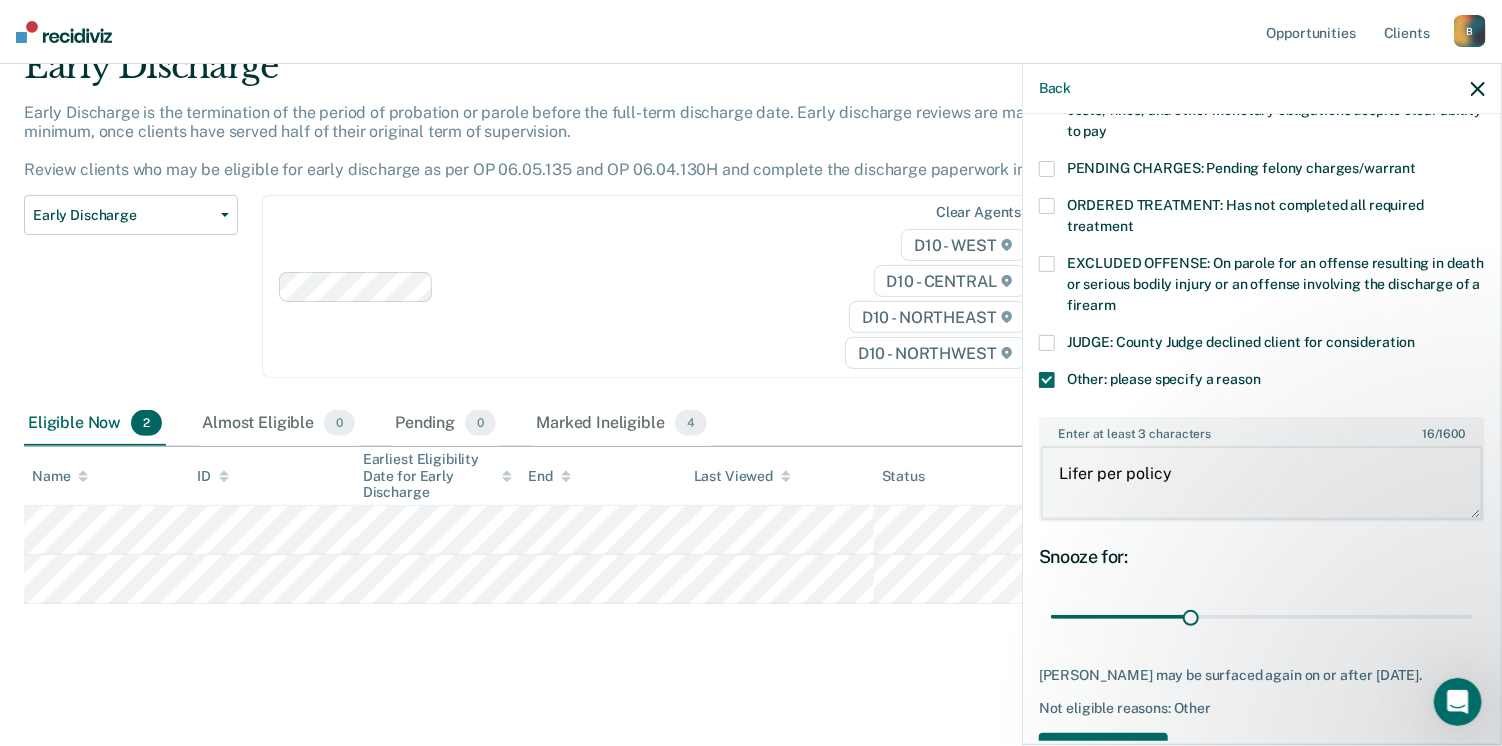 type on "Lifer per policy" 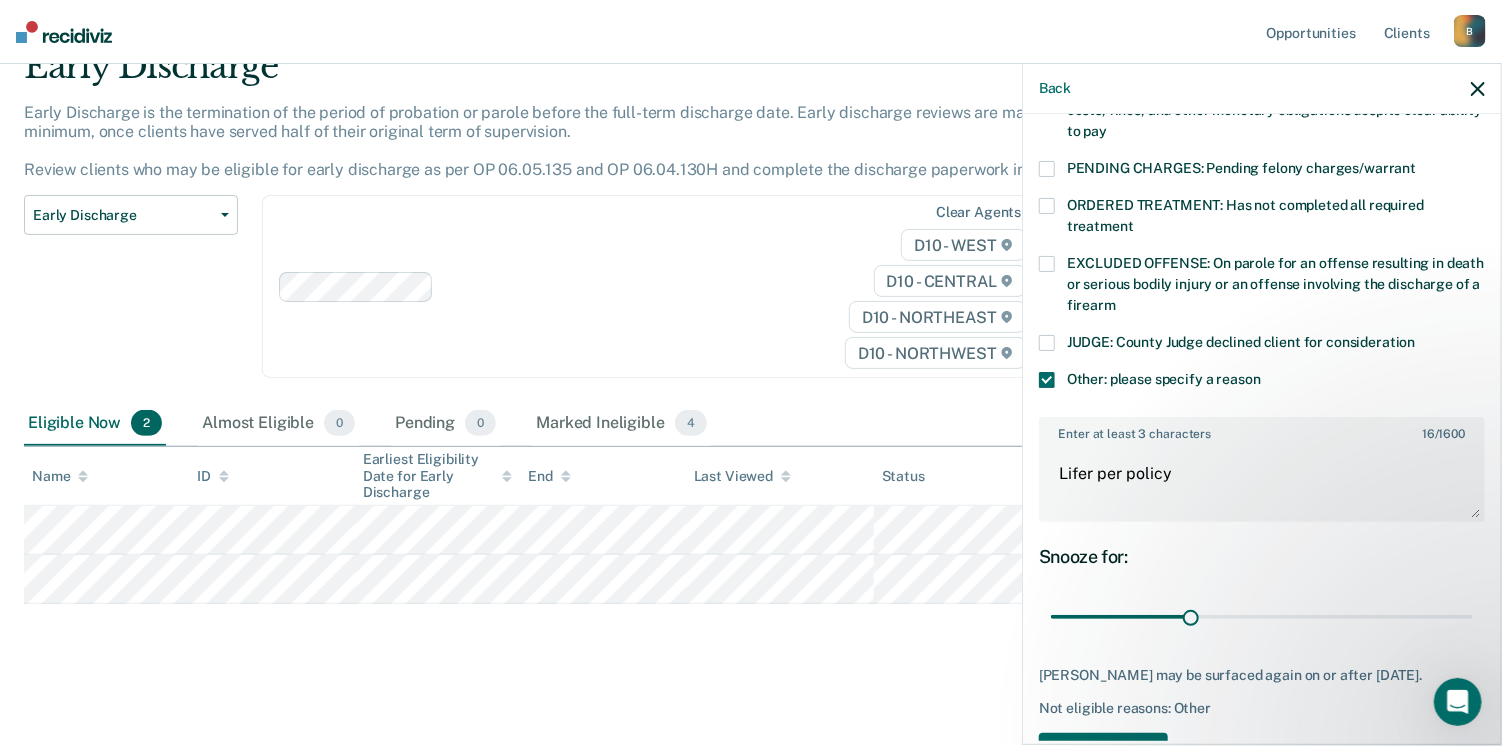 scroll, scrollTop: 687, scrollLeft: 0, axis: vertical 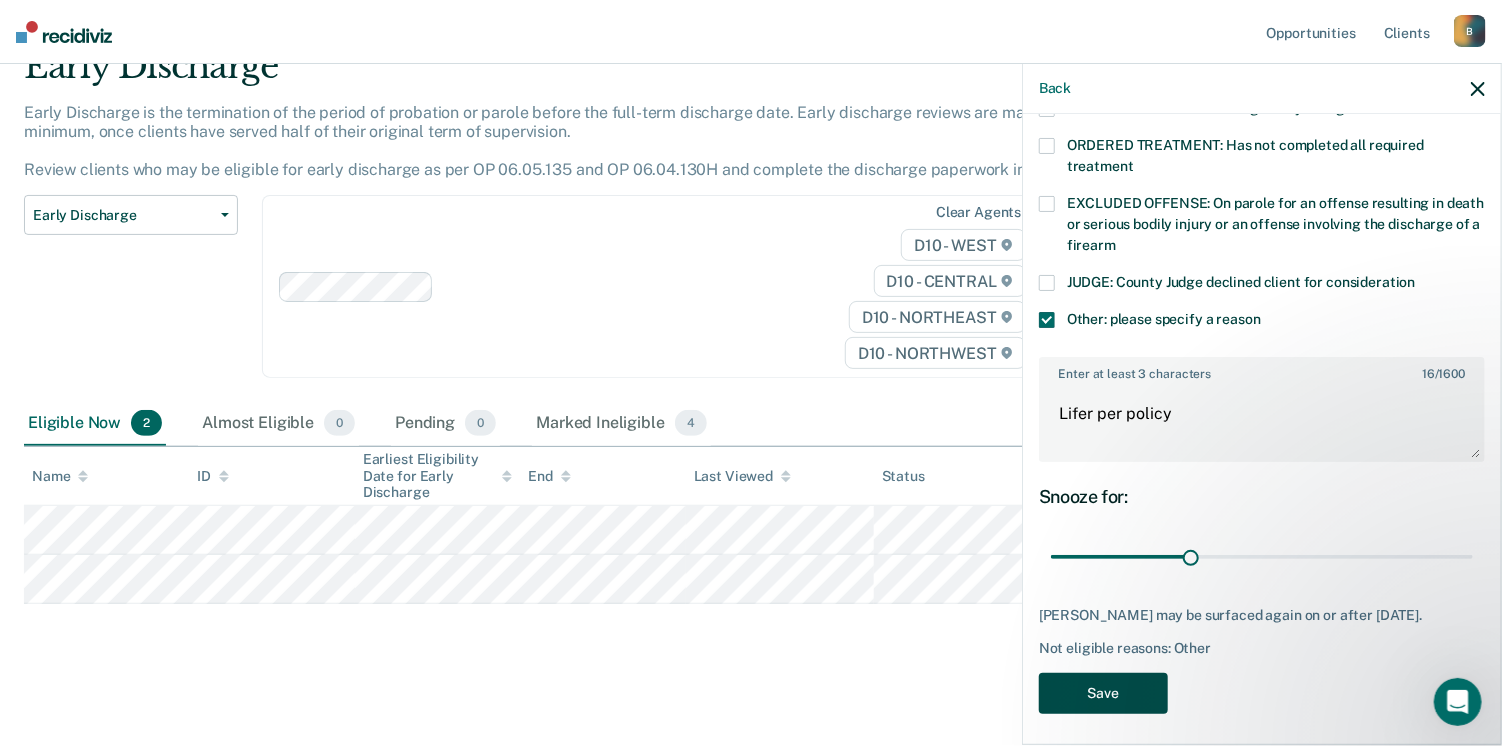 click on "Save" at bounding box center [1103, 693] 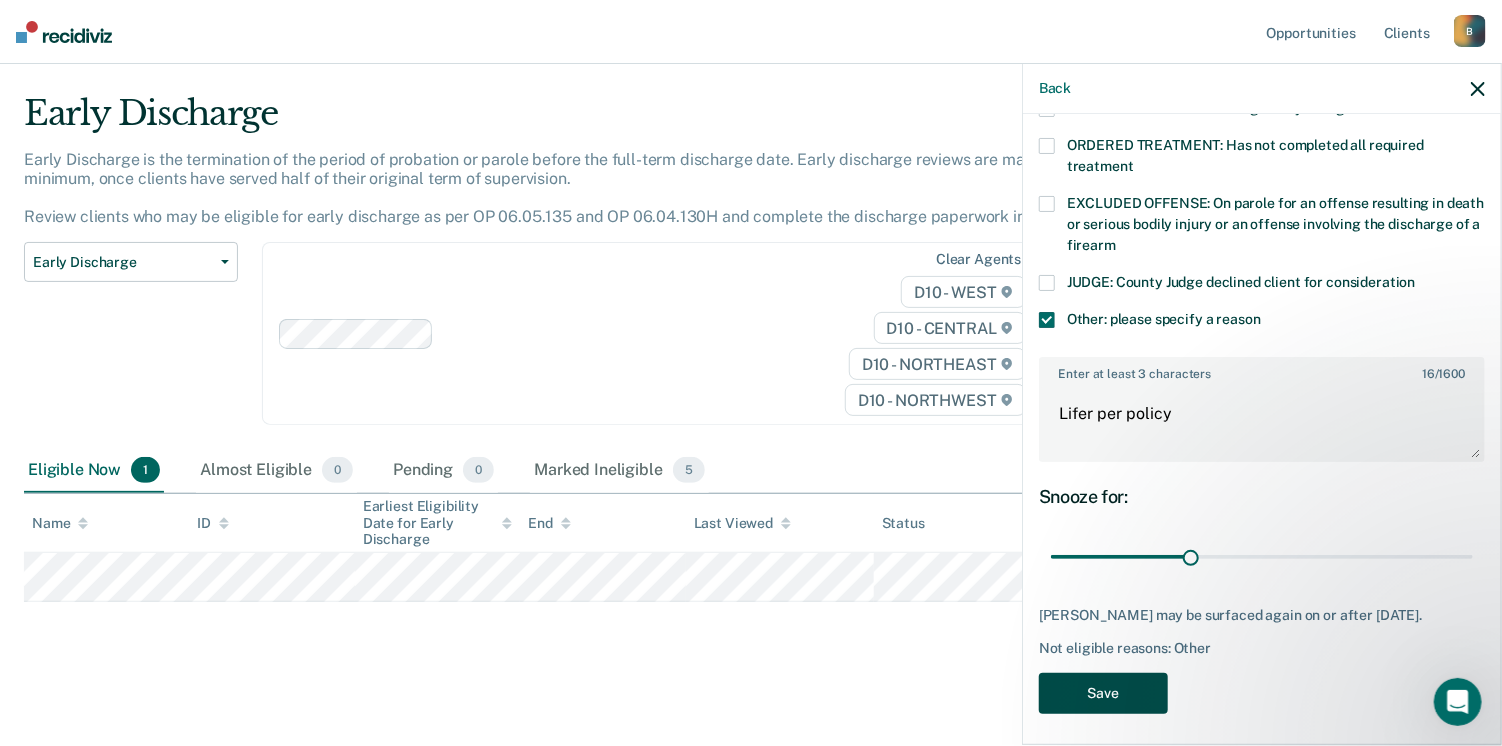 scroll, scrollTop: 42, scrollLeft: 0, axis: vertical 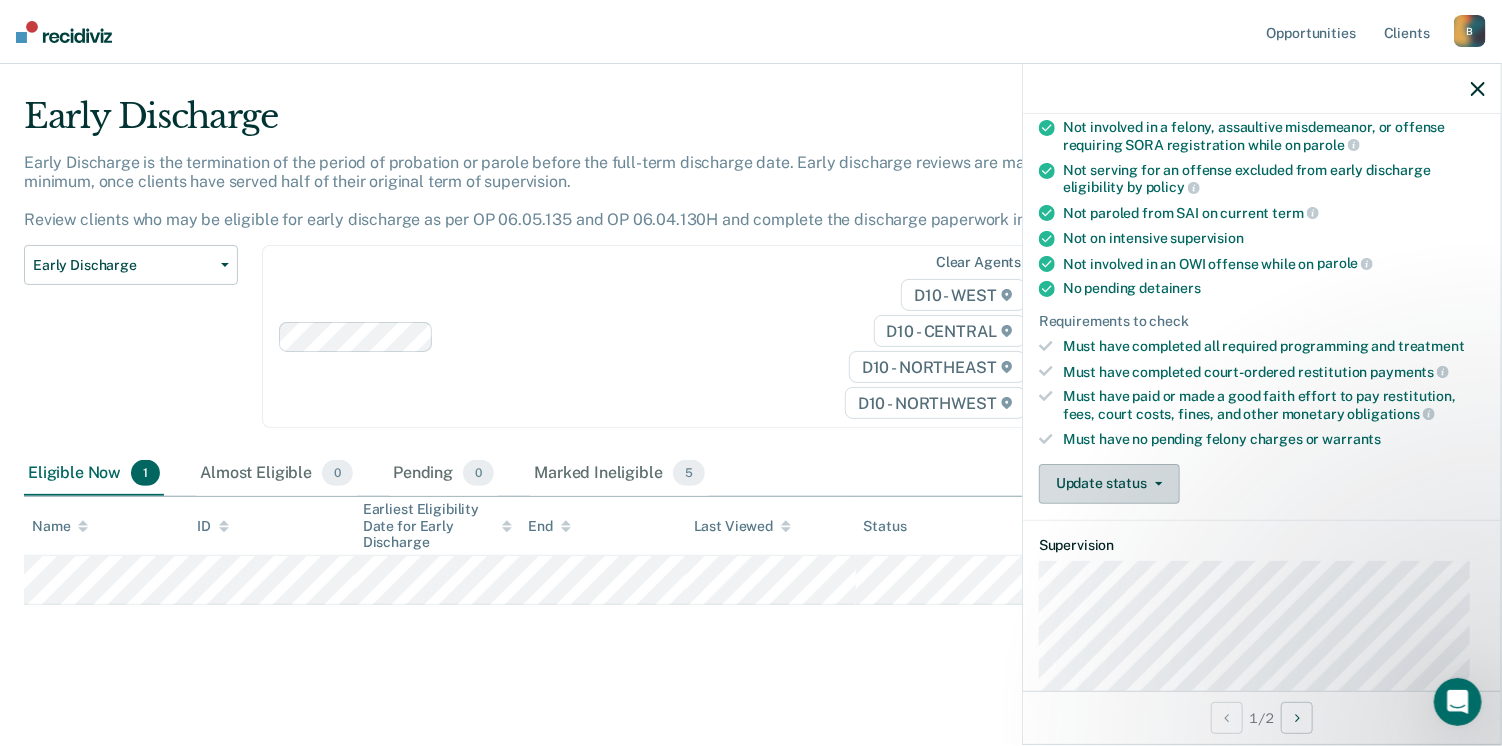 click on "Update status" at bounding box center [1109, 484] 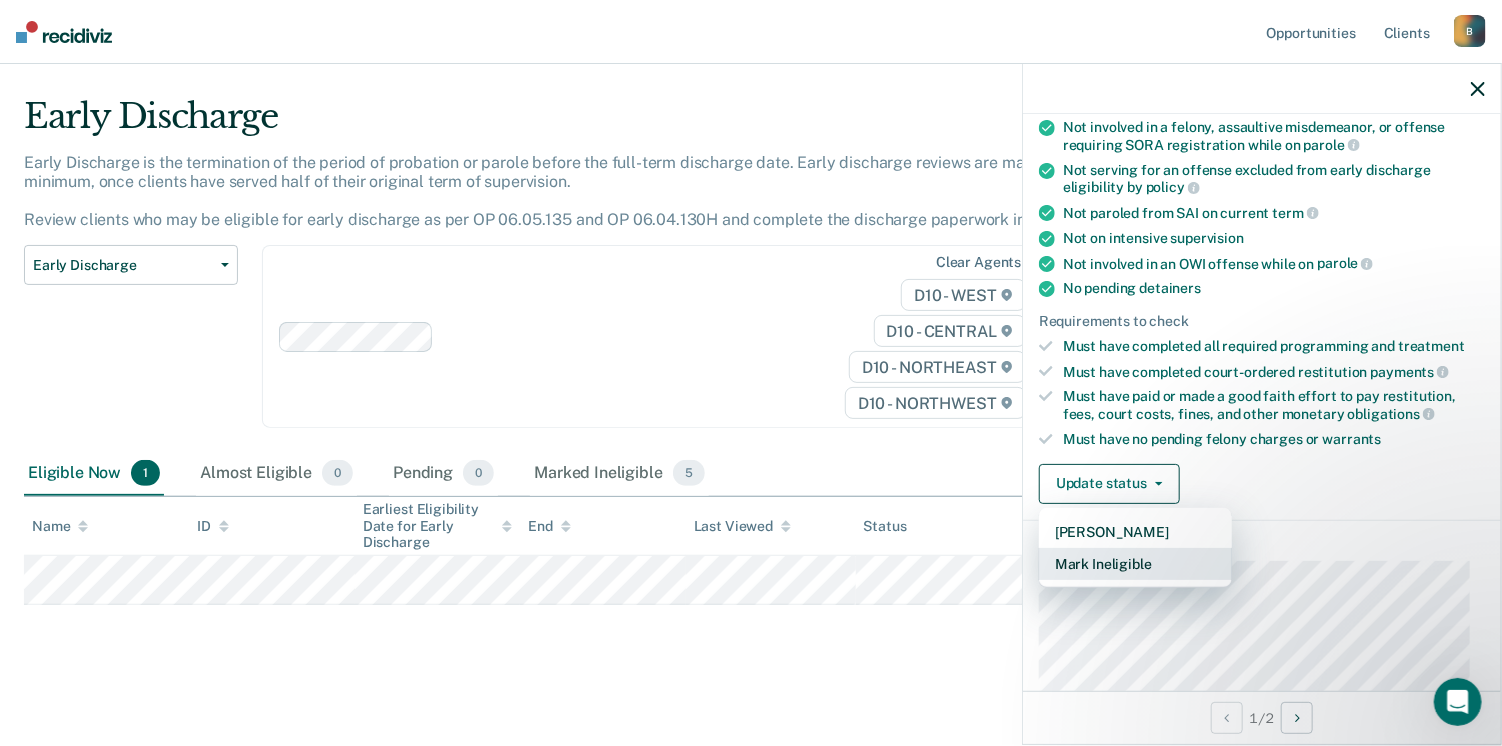 click on "Mark Ineligible" at bounding box center (1135, 564) 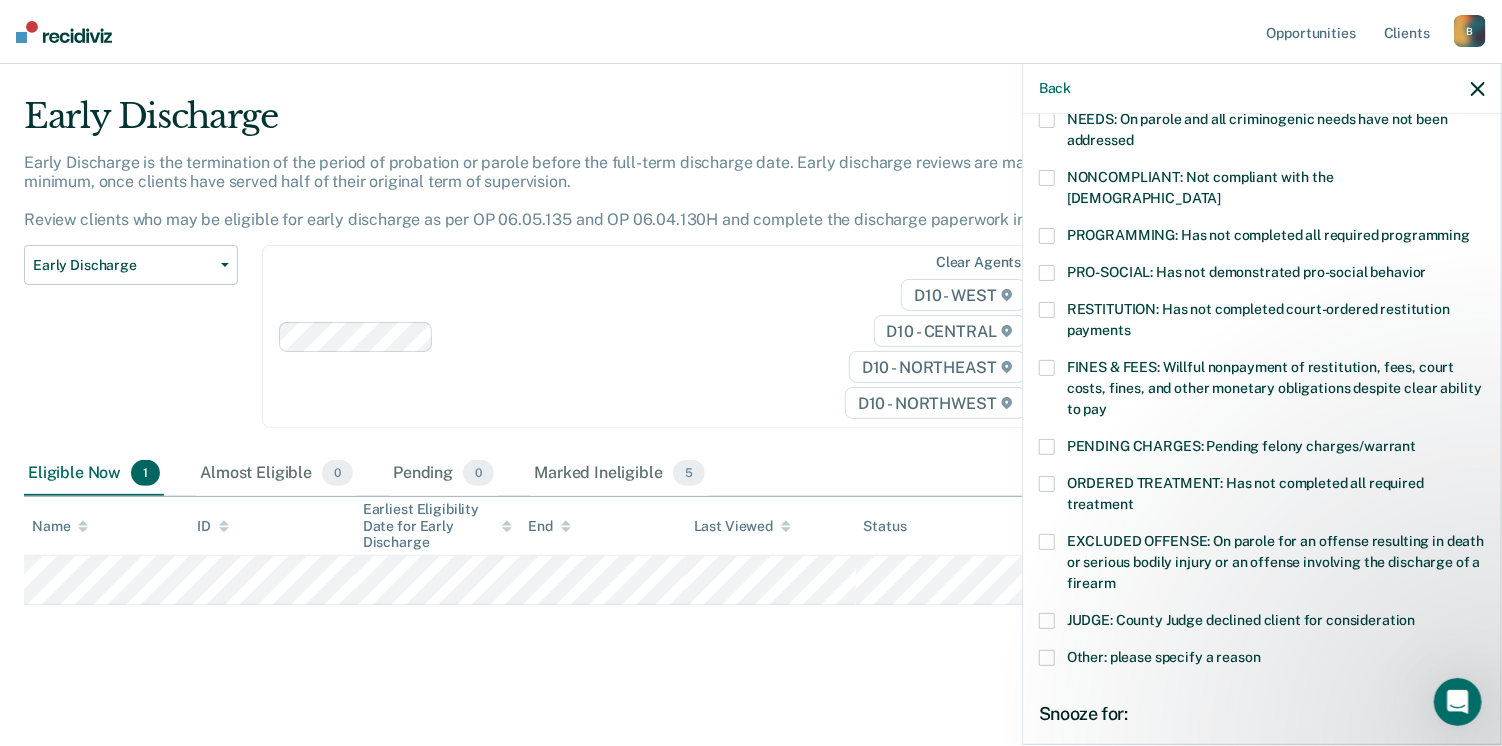 scroll, scrollTop: 494, scrollLeft: 0, axis: vertical 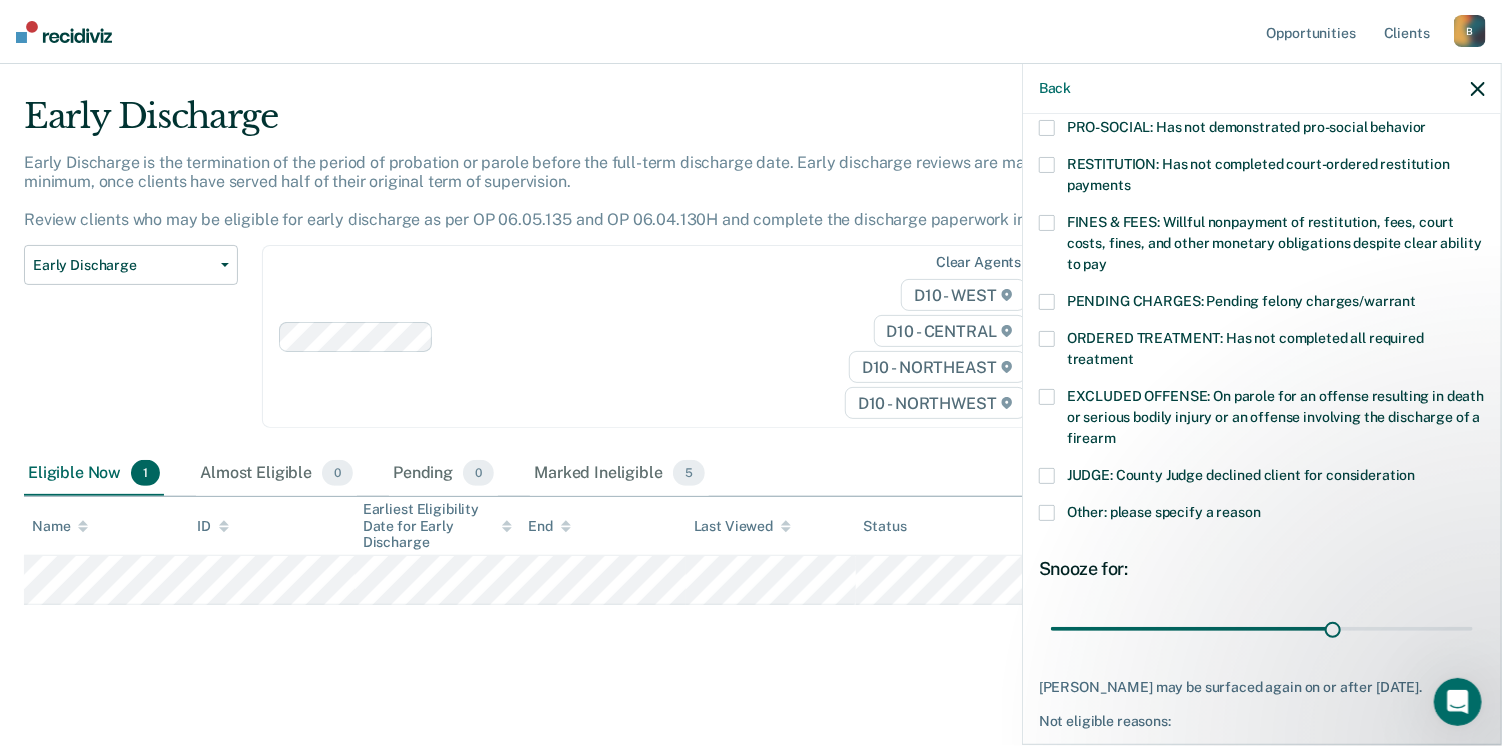 click at bounding box center [1047, 513] 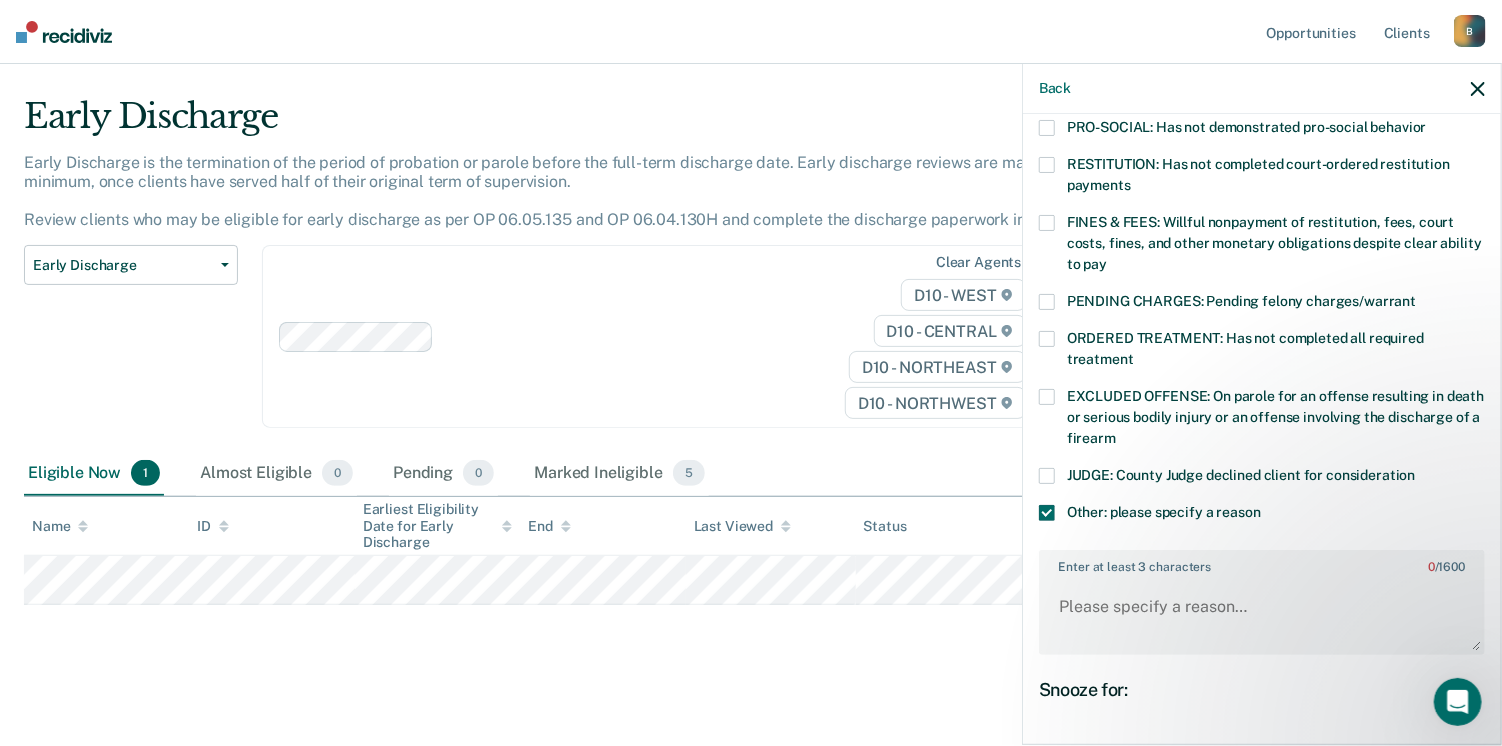 scroll, scrollTop: 670, scrollLeft: 0, axis: vertical 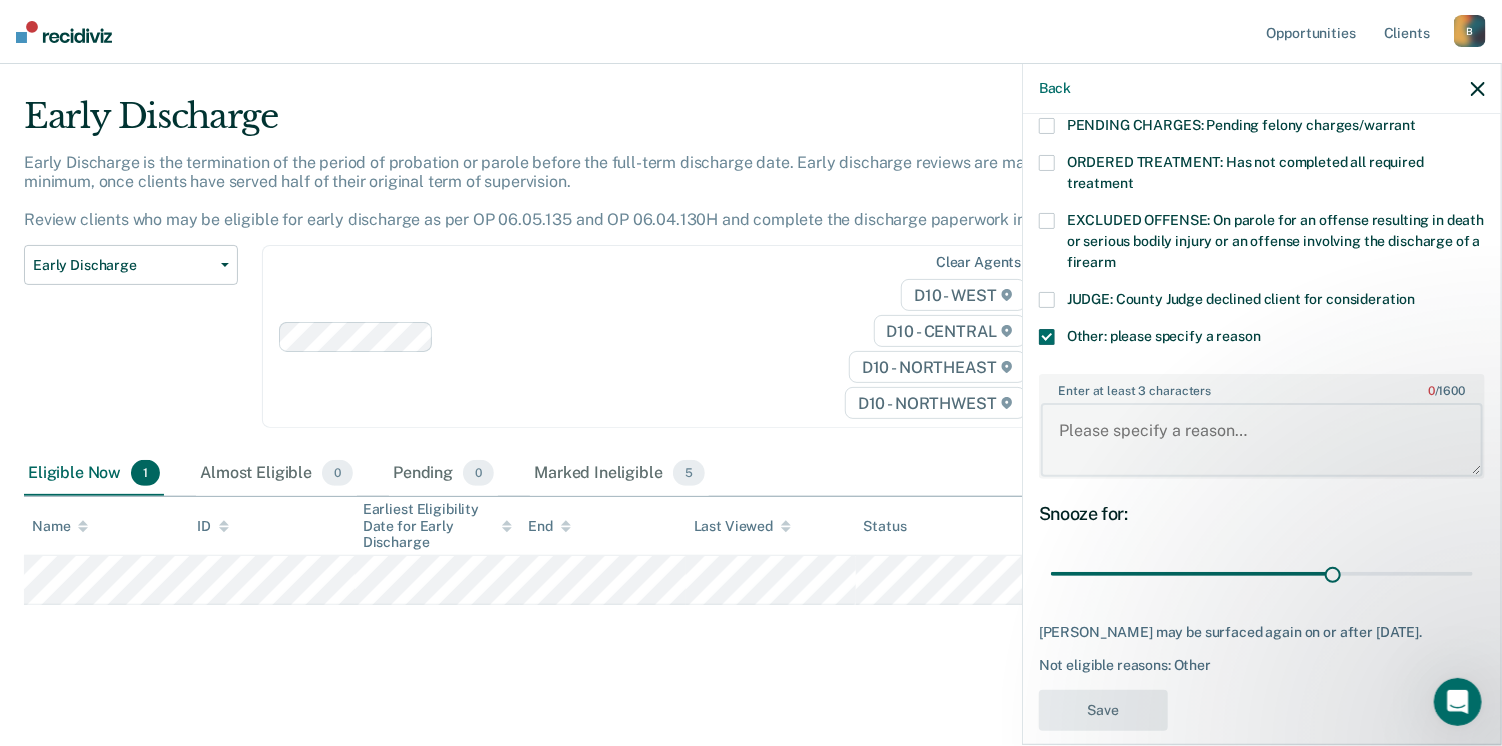 click on "Enter at least 3 characters 0  /  1600" at bounding box center [1262, 440] 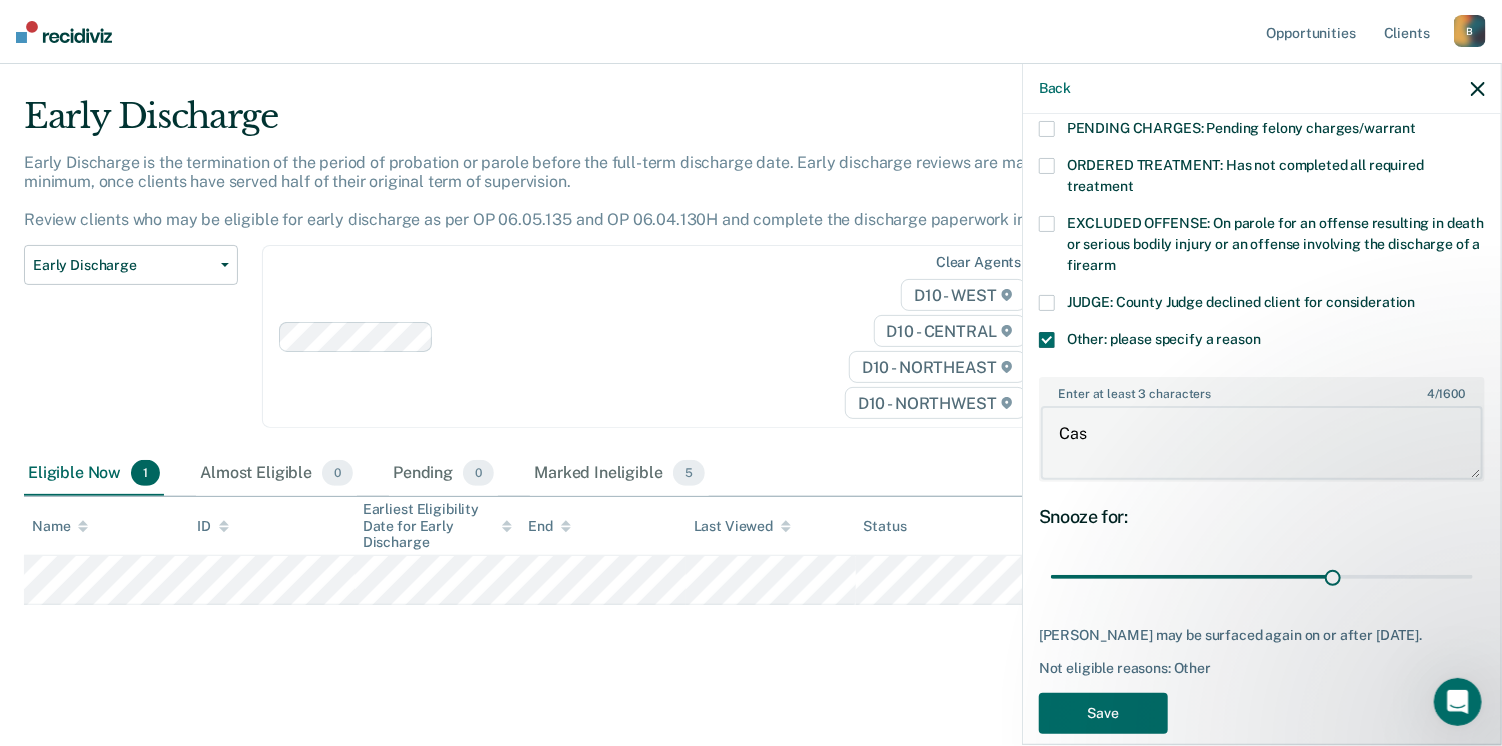 scroll, scrollTop: 670, scrollLeft: 0, axis: vertical 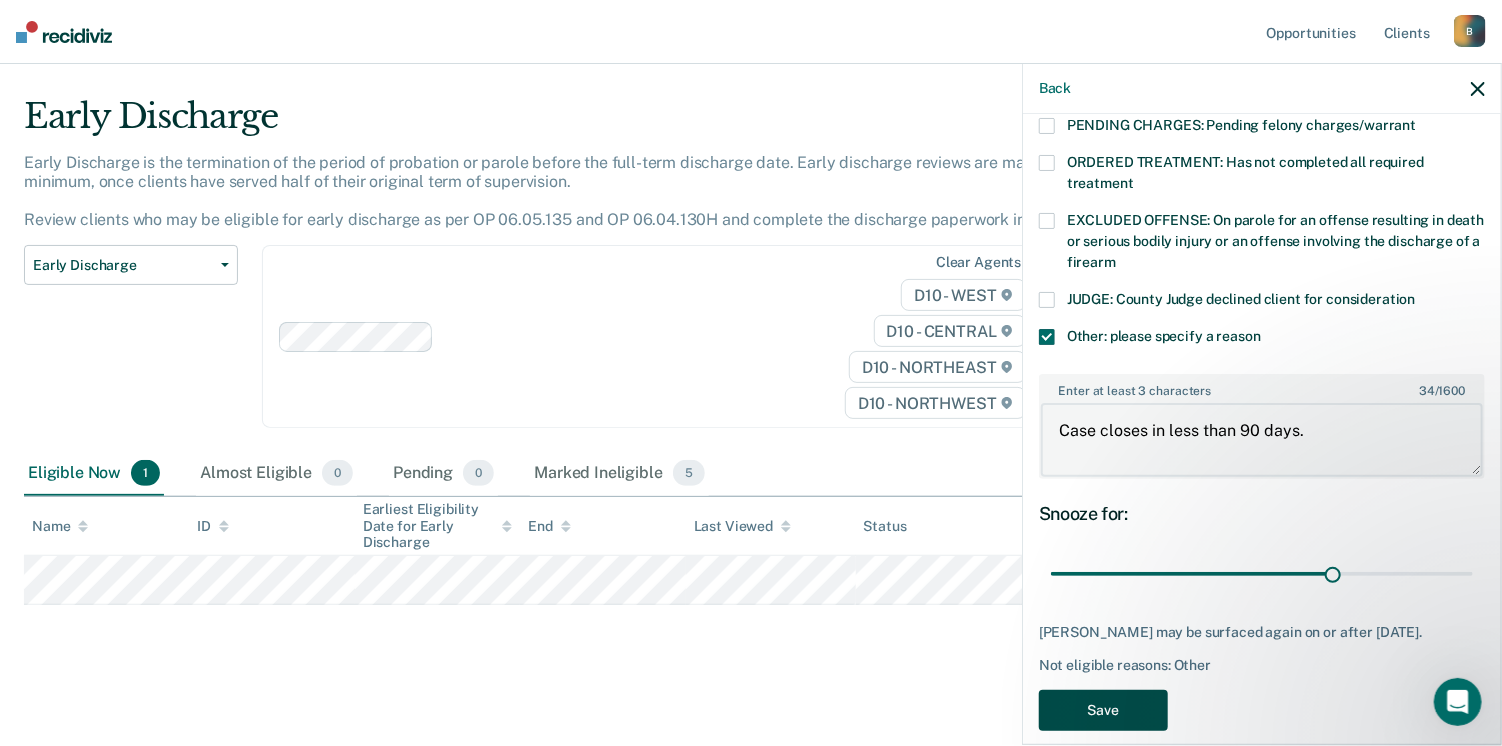 type on "Case closes in less than 90 days." 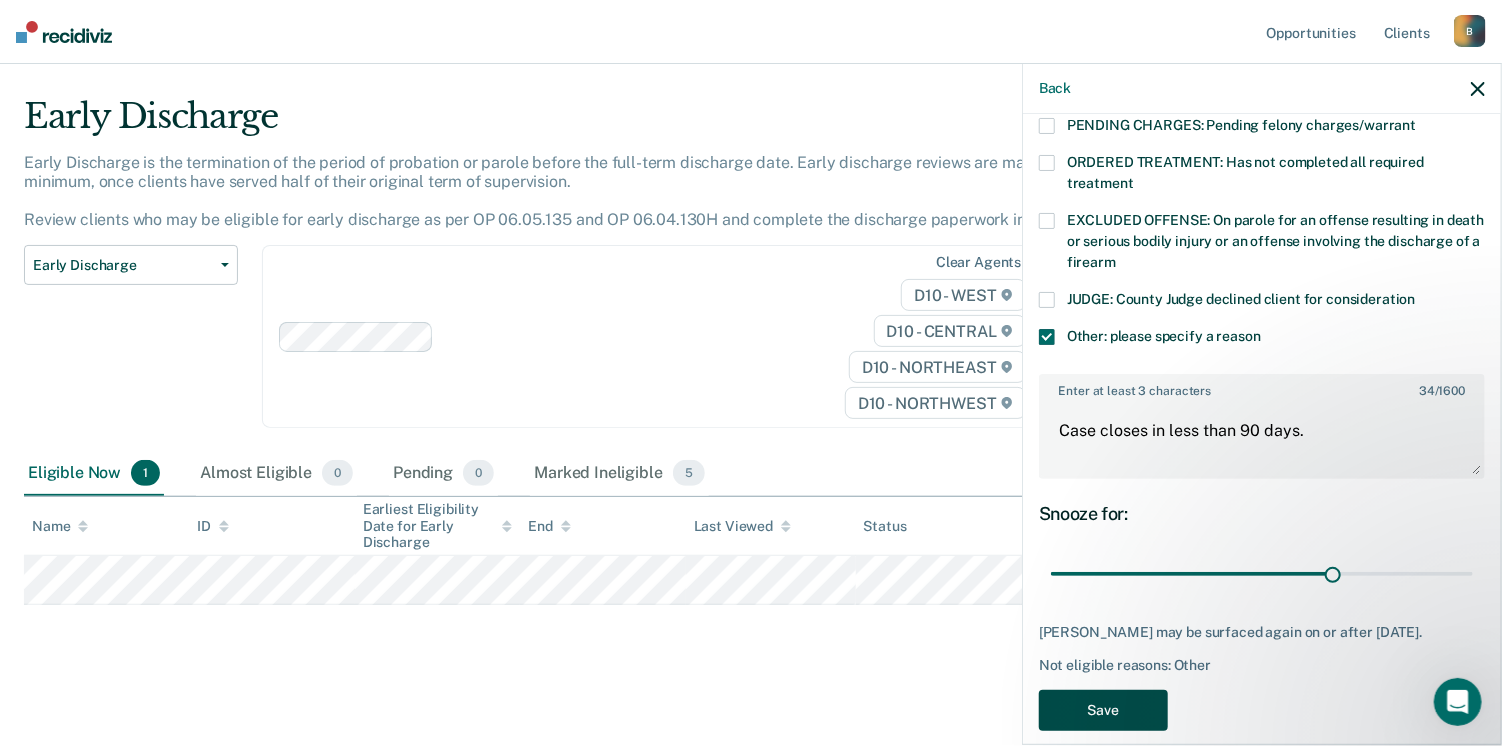 click on "Save" at bounding box center (1103, 710) 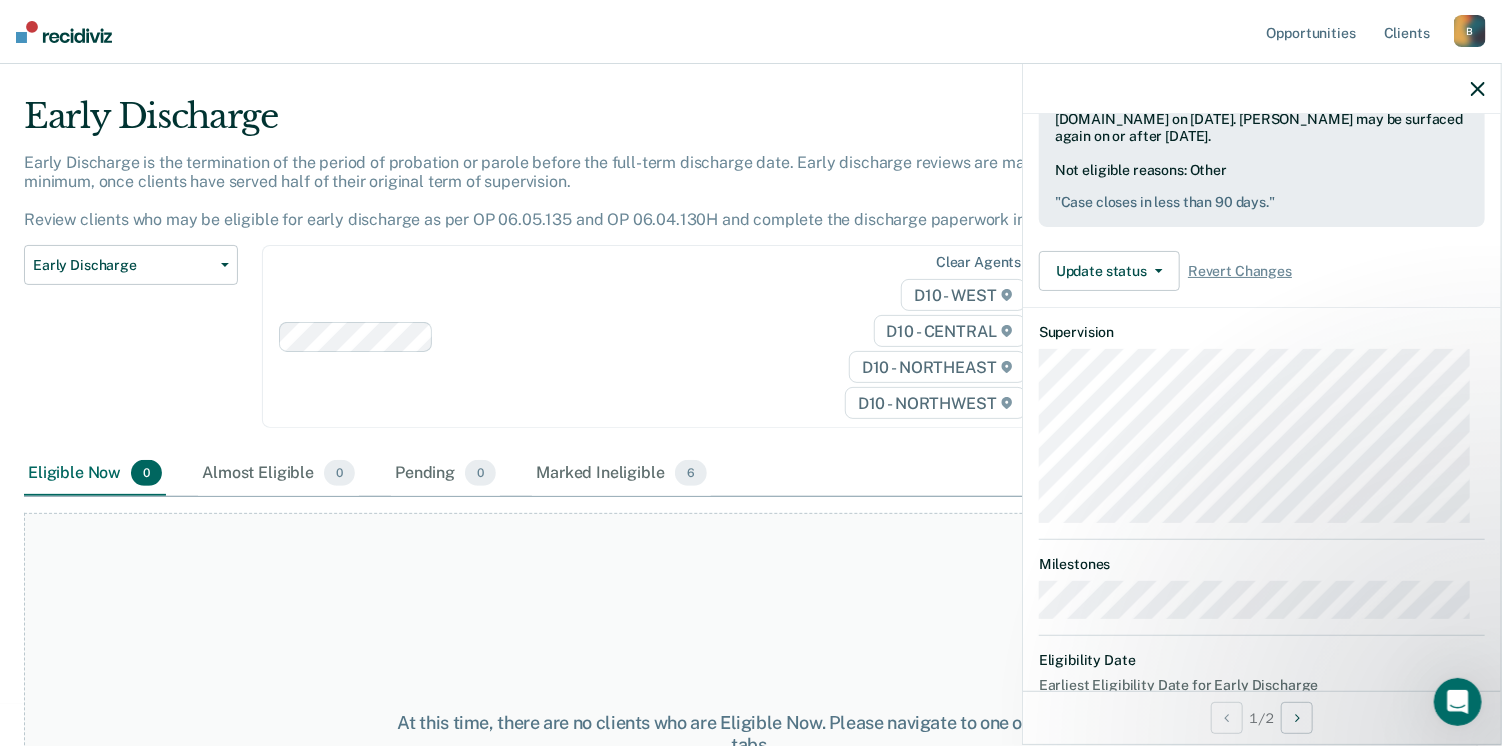 click 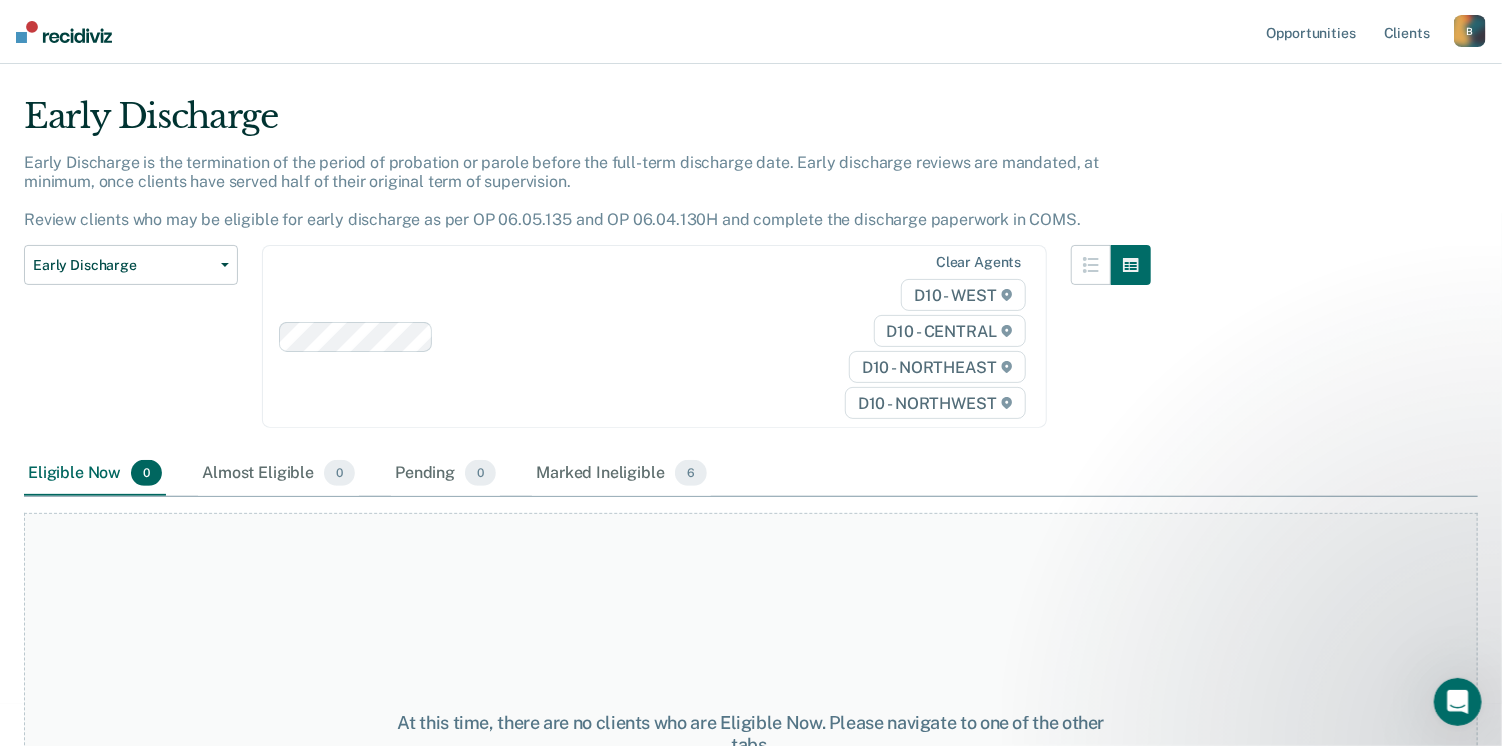 click at bounding box center (64, 32) 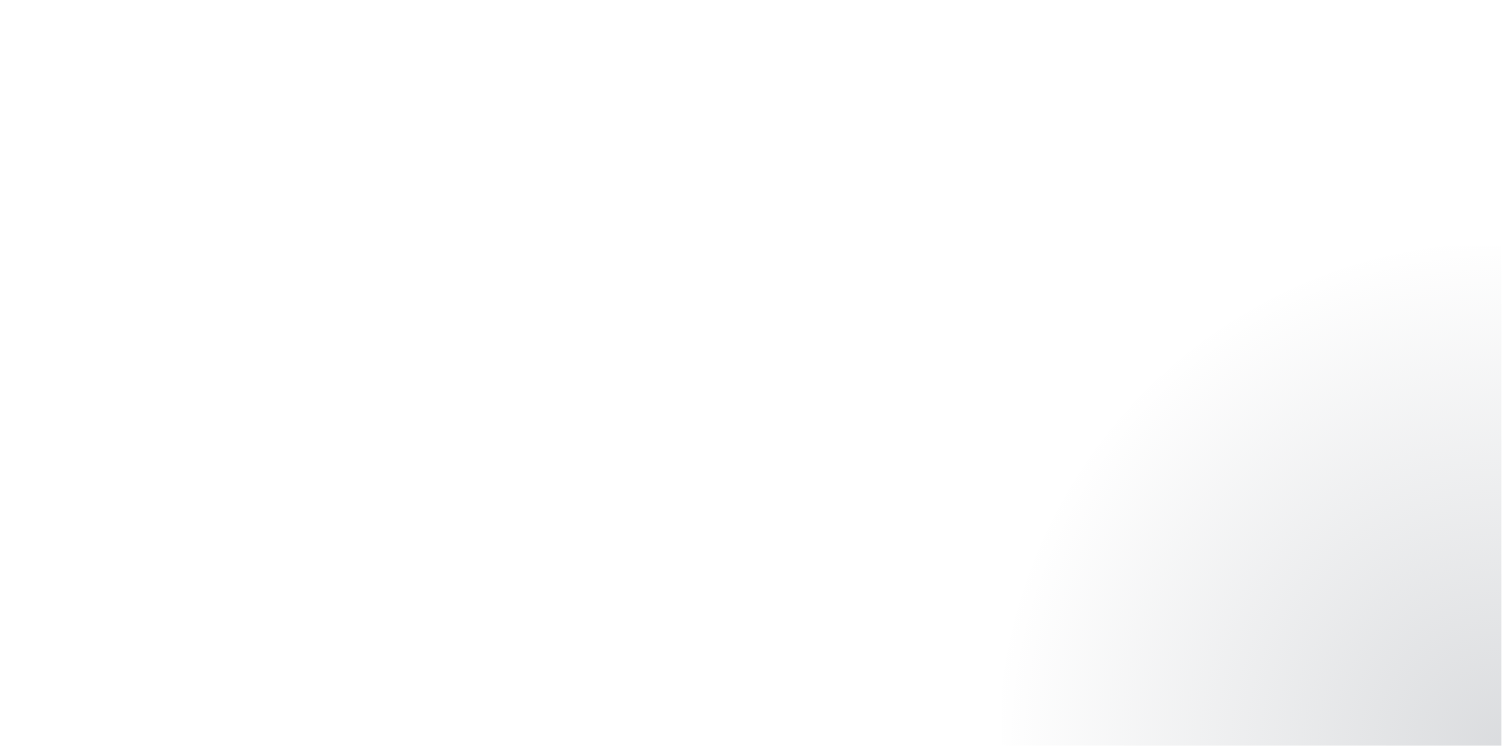 scroll, scrollTop: 0, scrollLeft: 0, axis: both 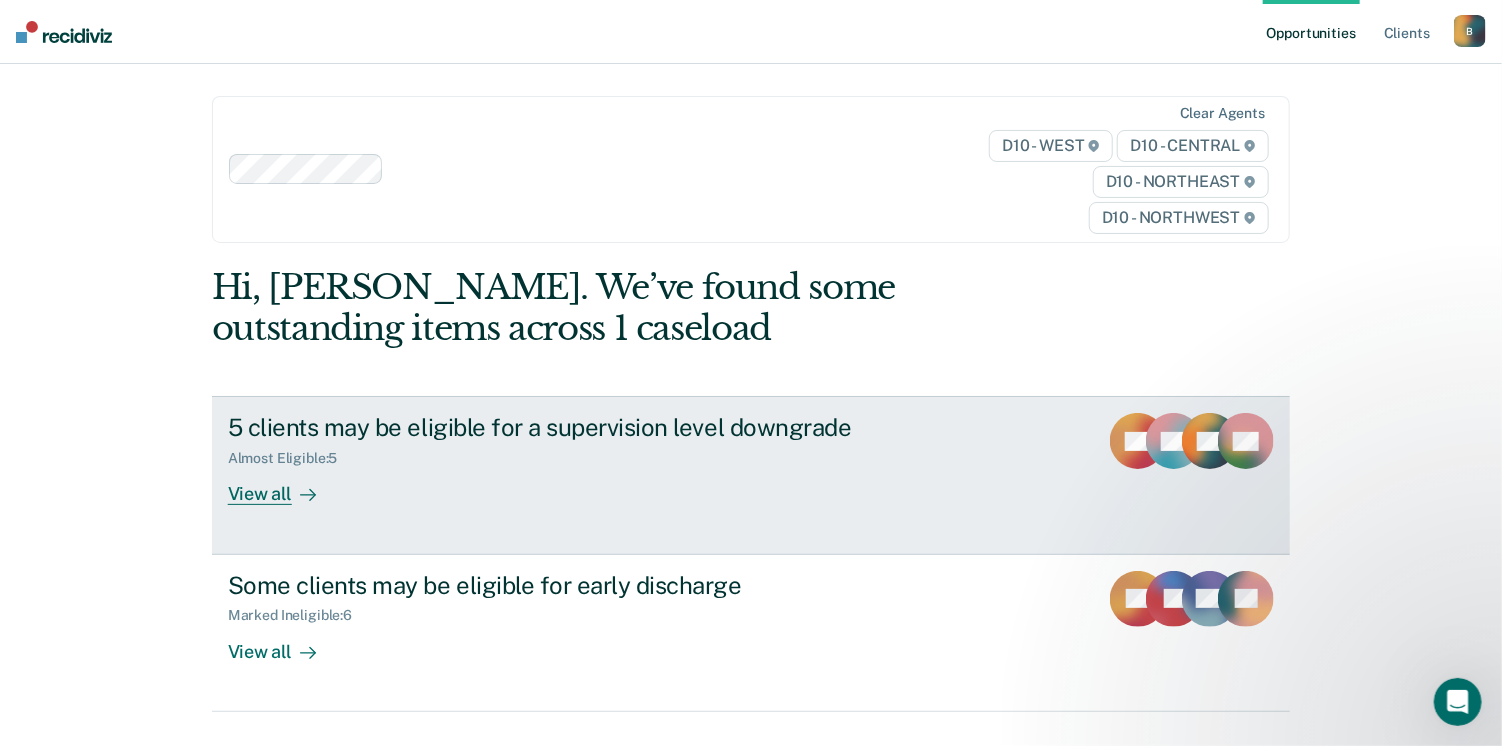 click on "View all" at bounding box center [284, 486] 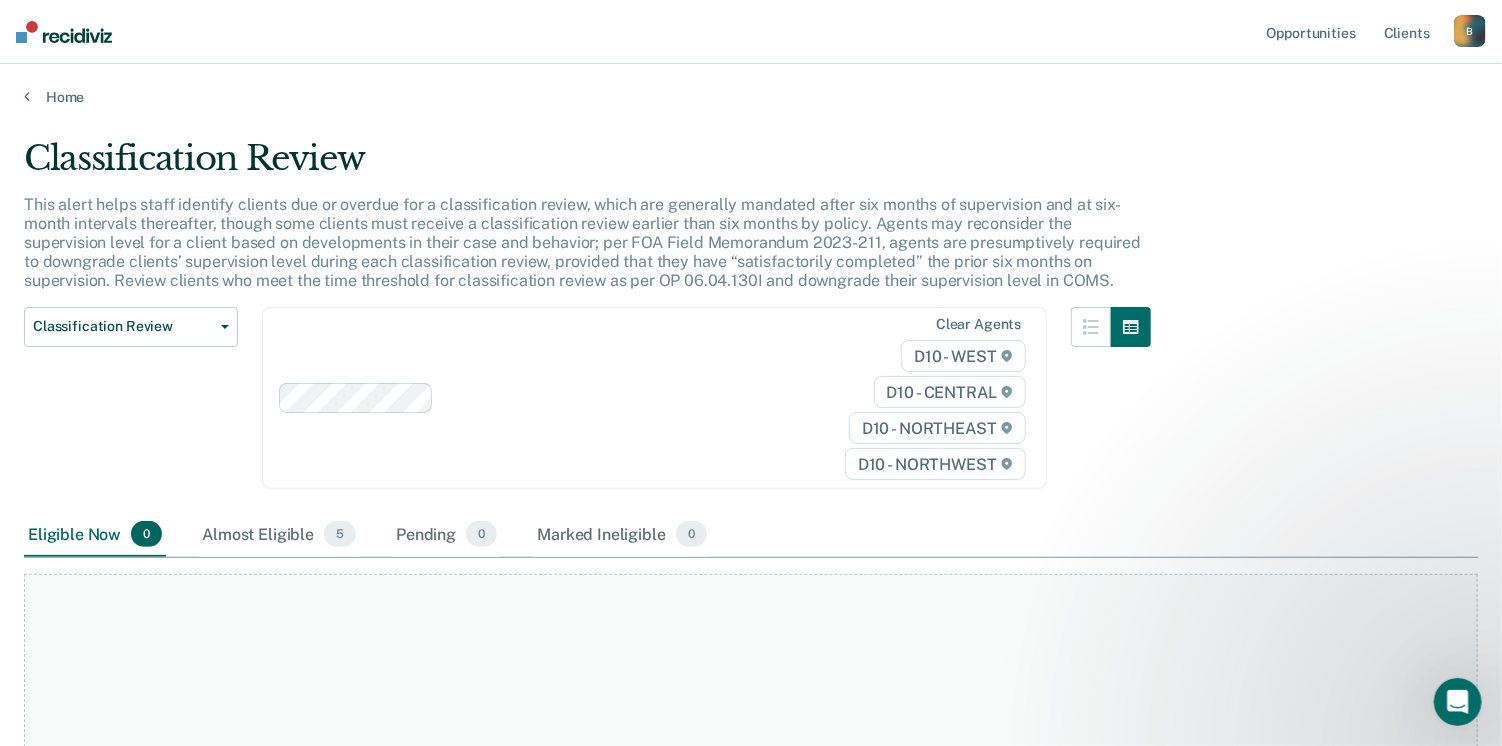 scroll, scrollTop: 282, scrollLeft: 0, axis: vertical 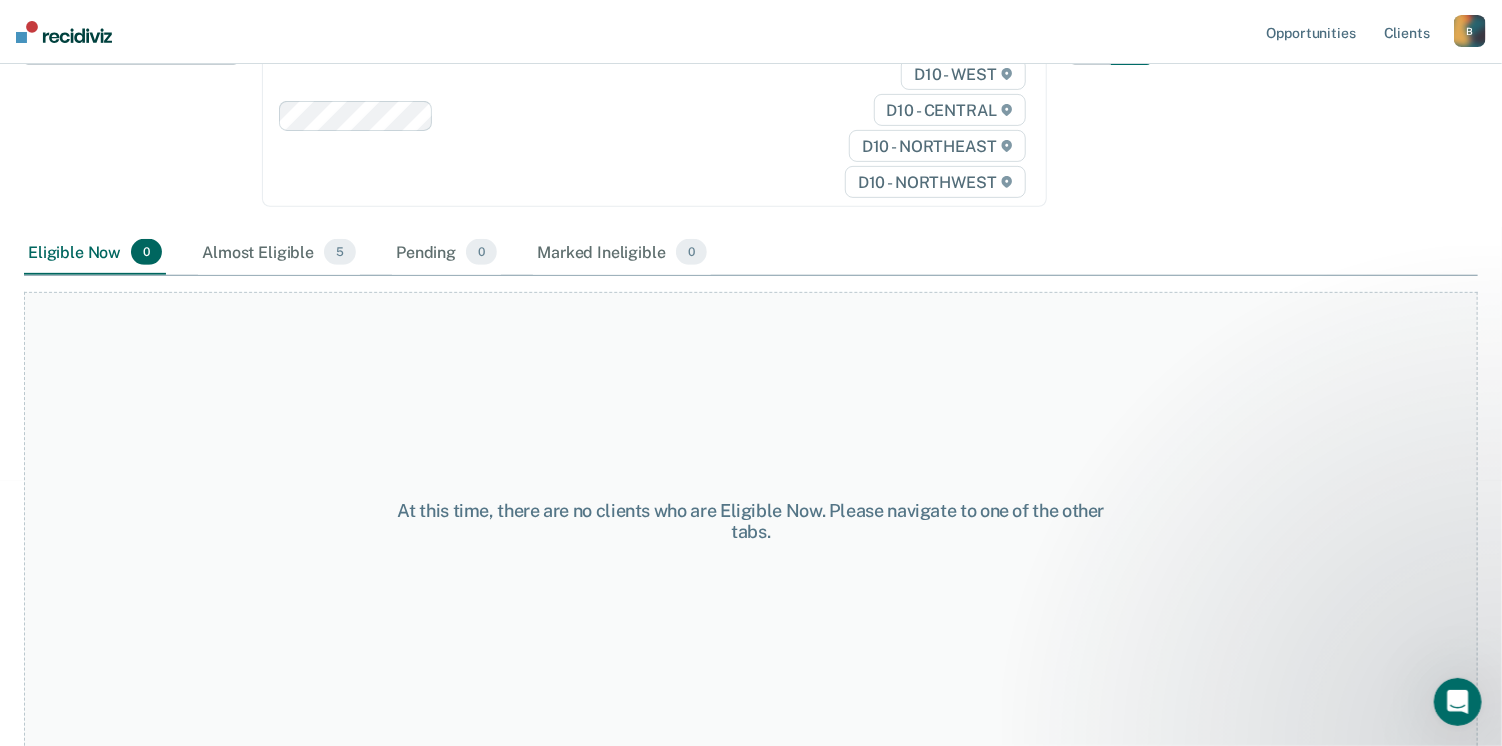 click on "Almost Eligible 5" at bounding box center [279, 253] 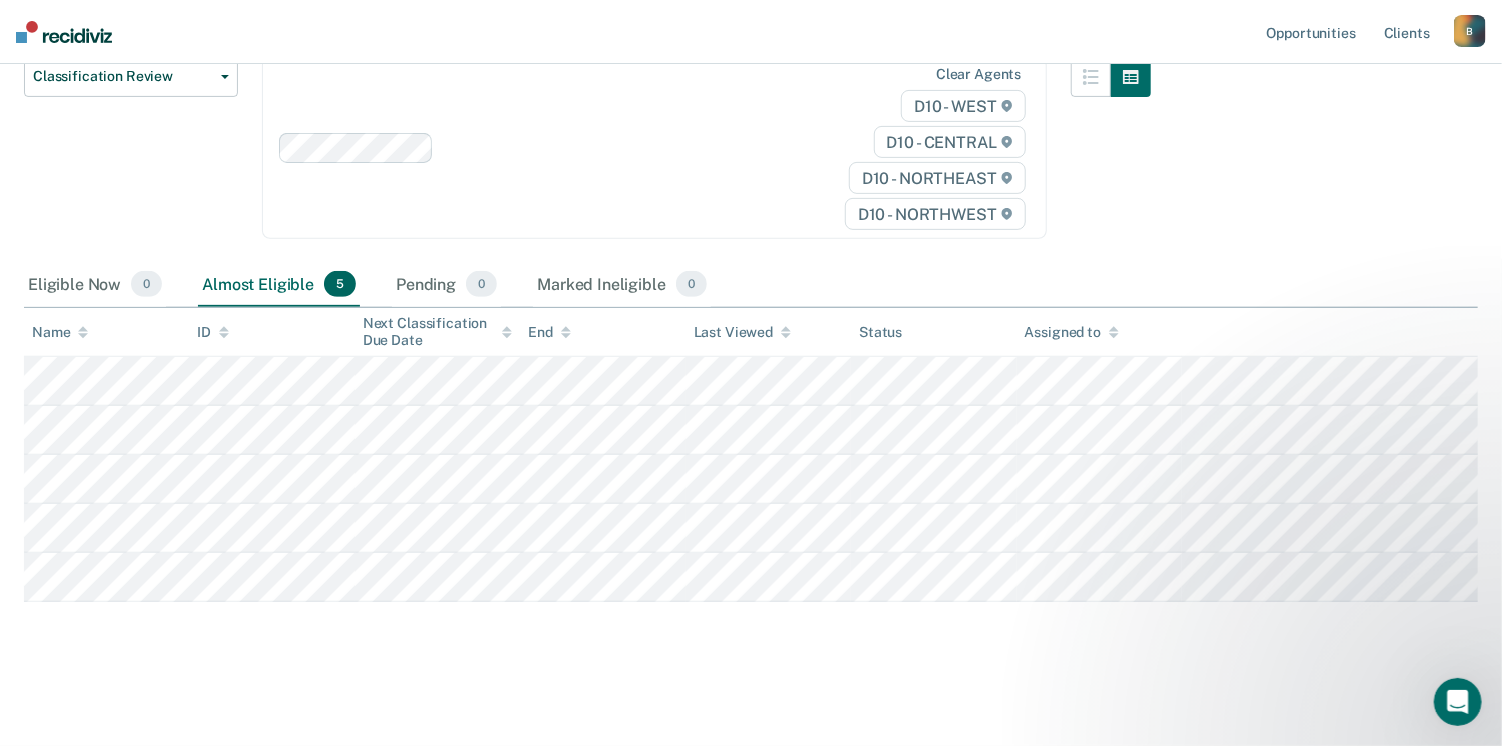 scroll, scrollTop: 248, scrollLeft: 0, axis: vertical 